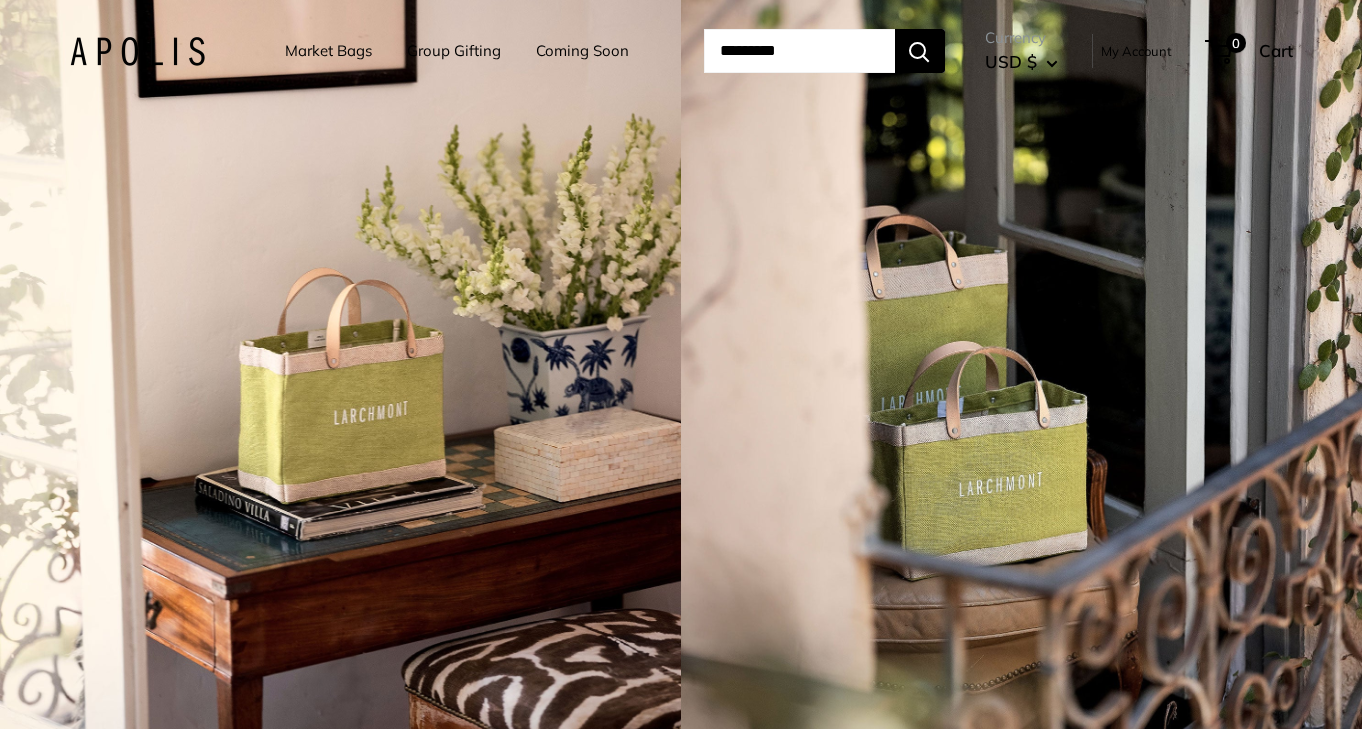 scroll, scrollTop: 0, scrollLeft: 0, axis: both 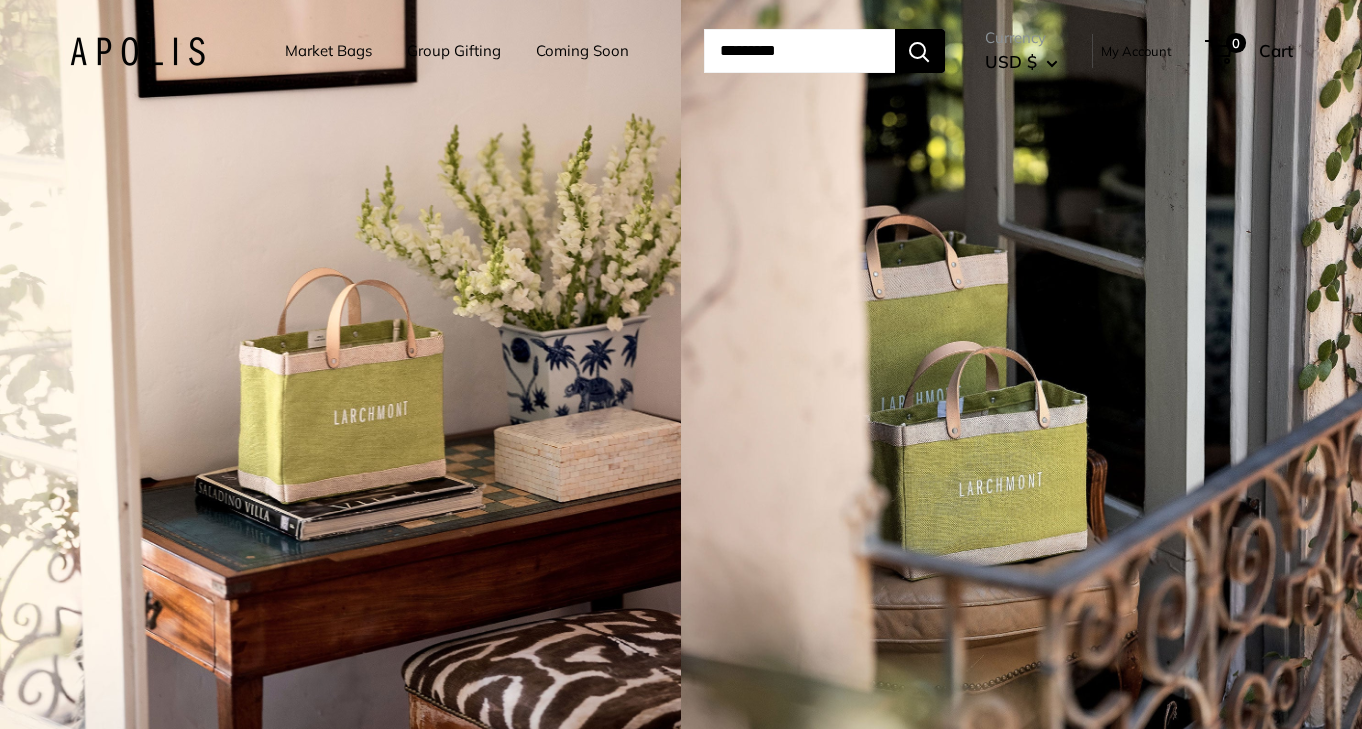 click on "Group Gifting" at bounding box center [454, 51] 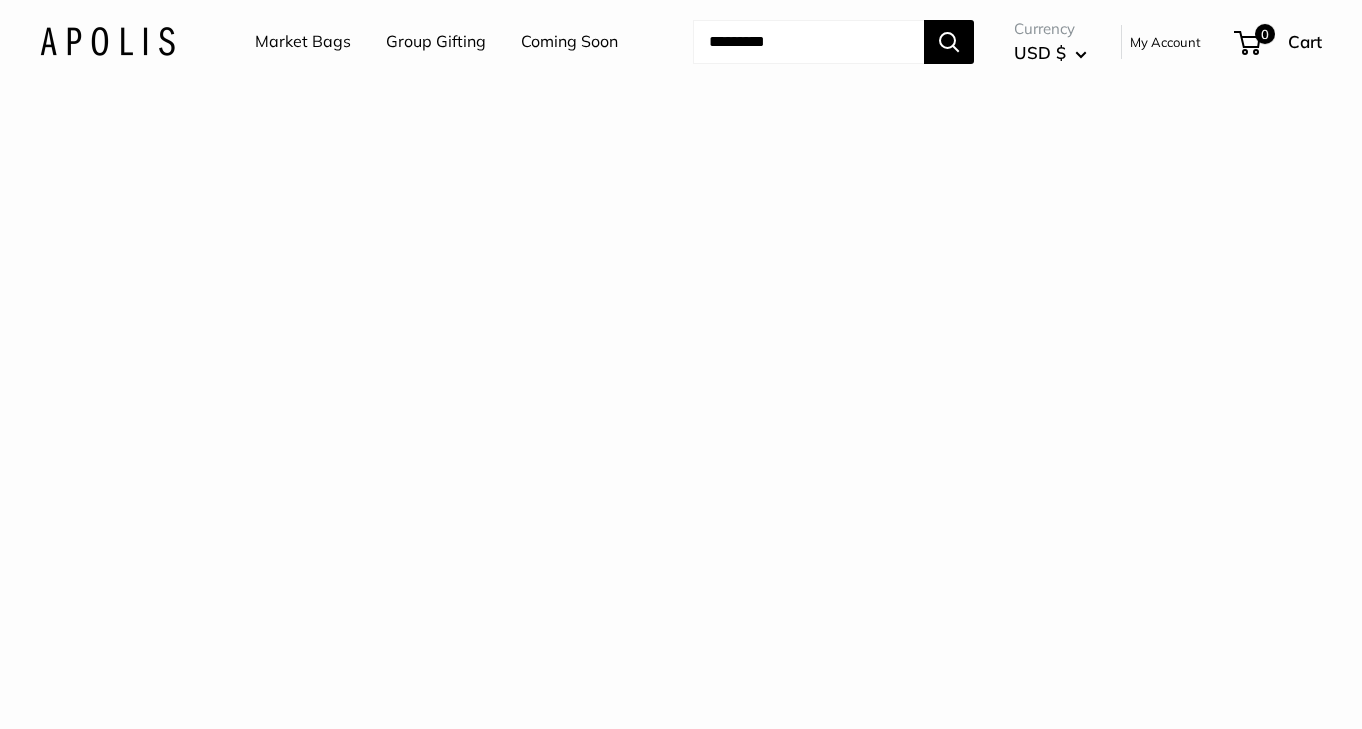 scroll, scrollTop: 0, scrollLeft: 0, axis: both 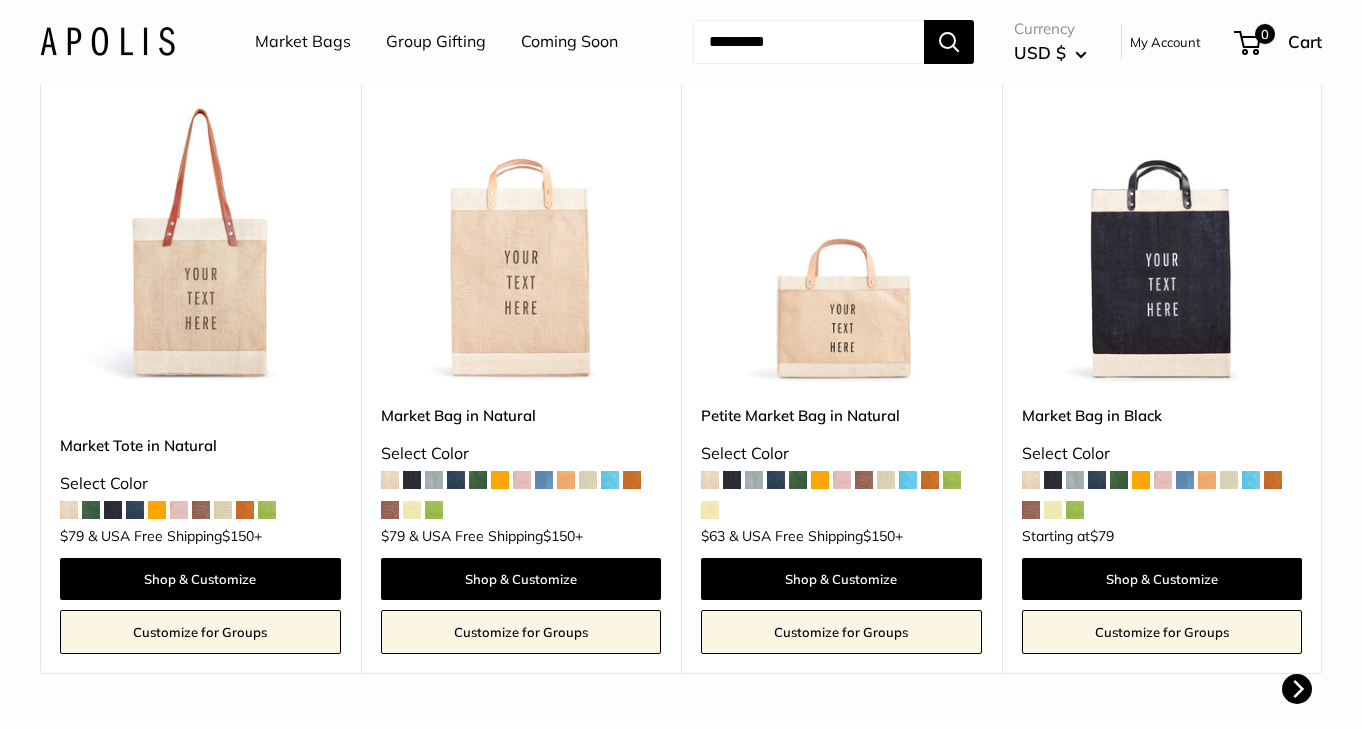 click at bounding box center [0, 0] 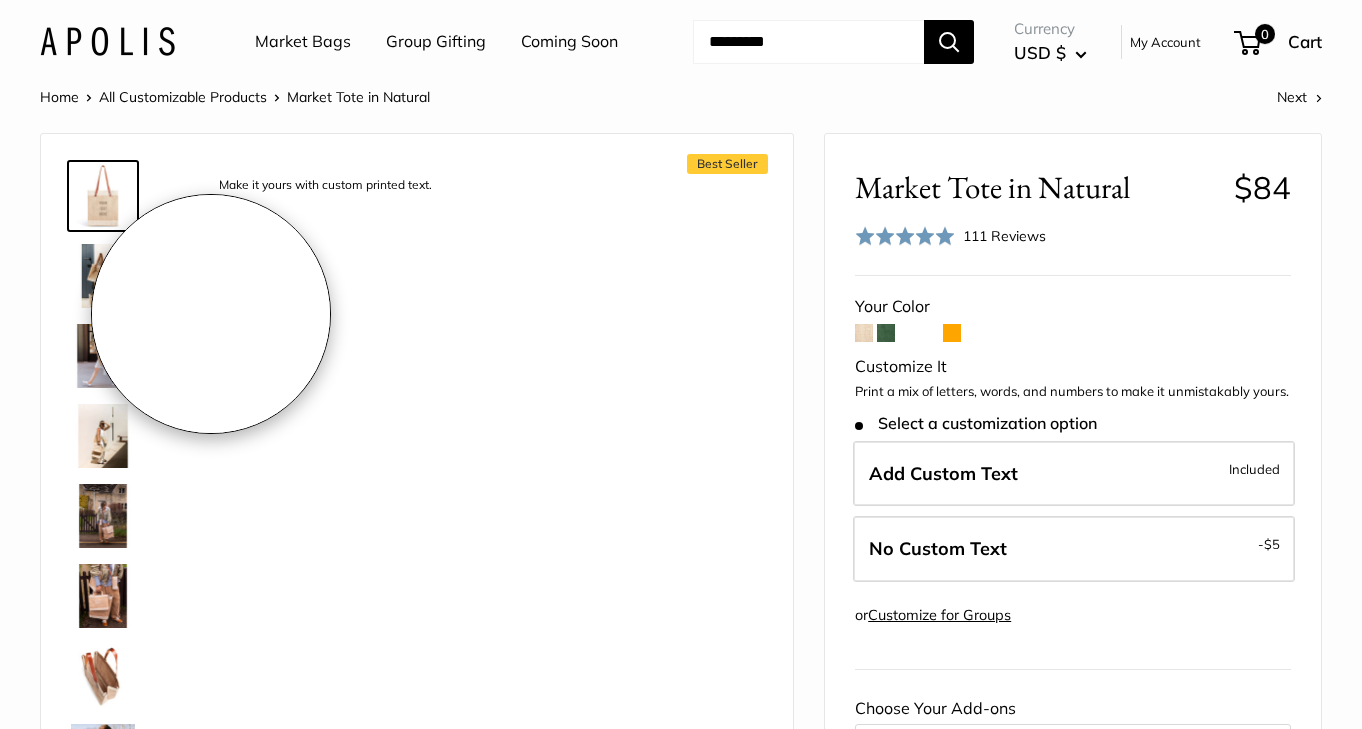 scroll, scrollTop: 0, scrollLeft: 0, axis: both 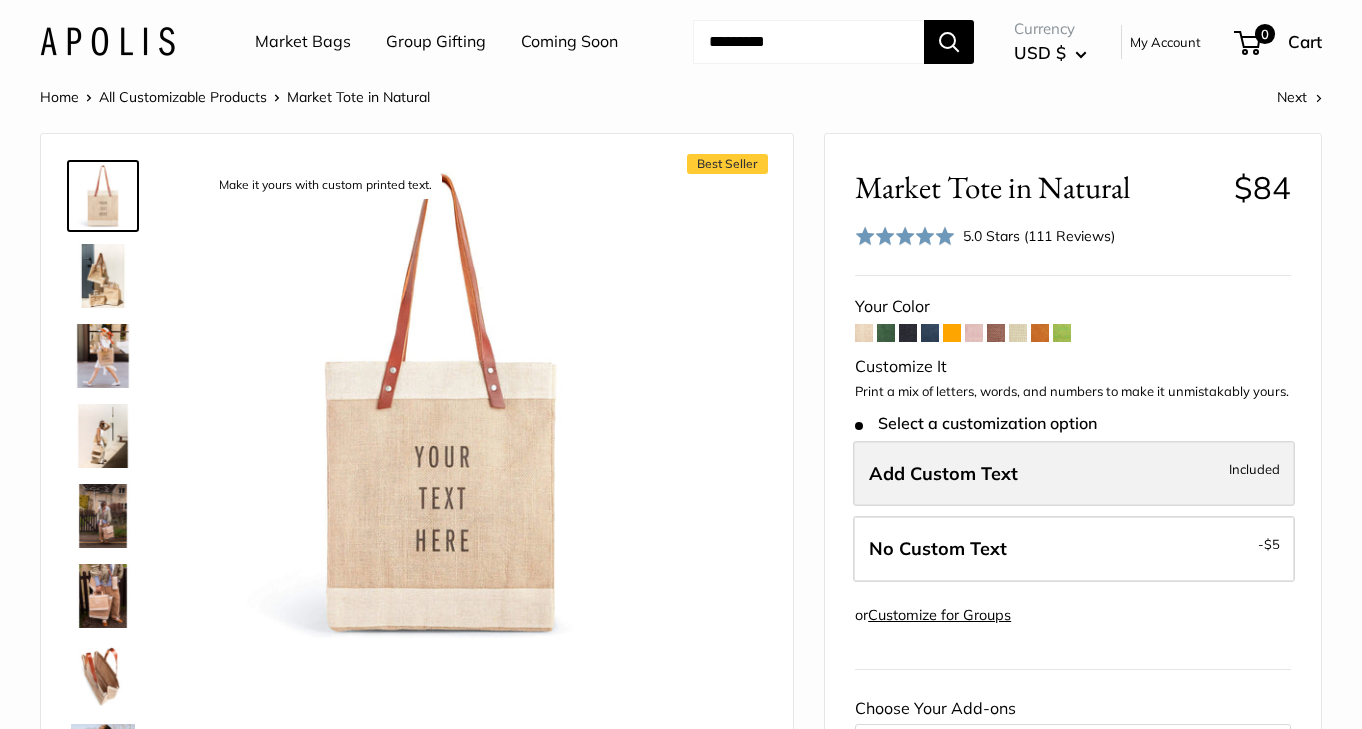 click on "Add Custom Text" at bounding box center [943, 473] 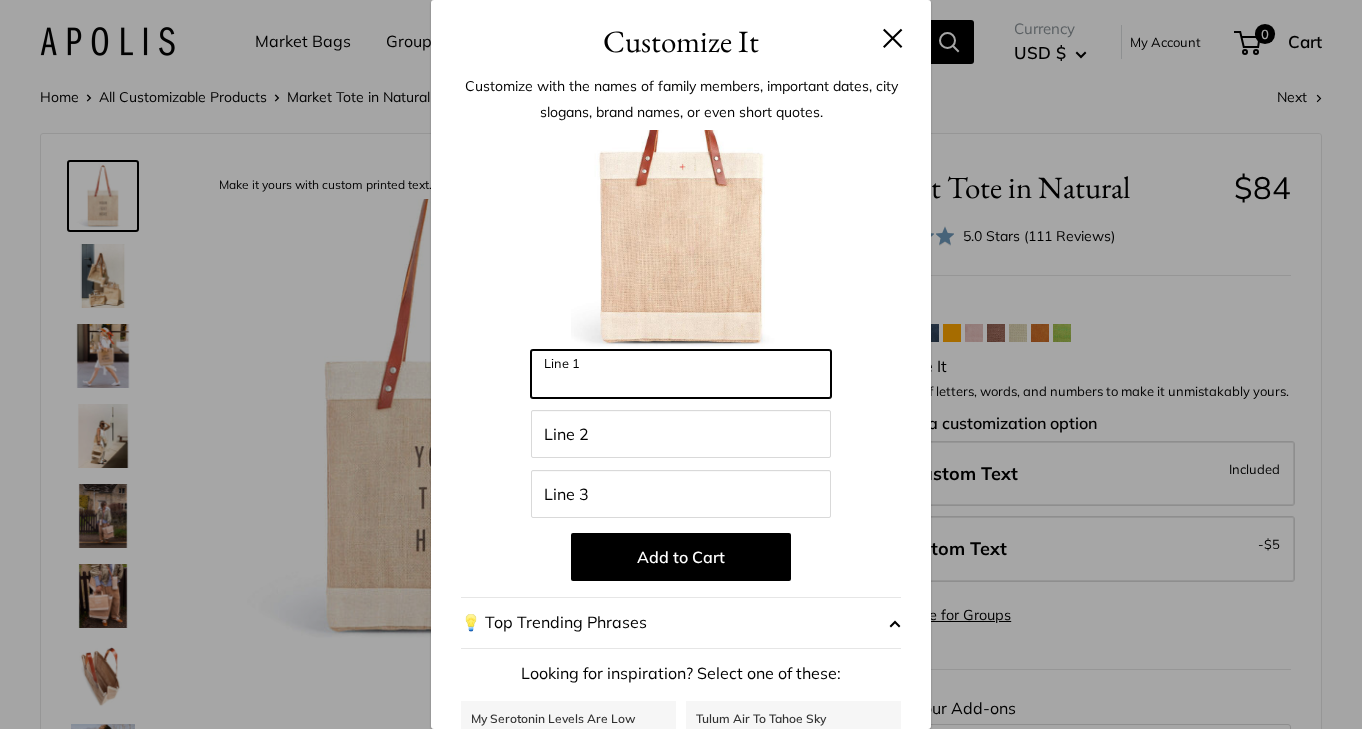 click on "Line 1" at bounding box center (681, 374) 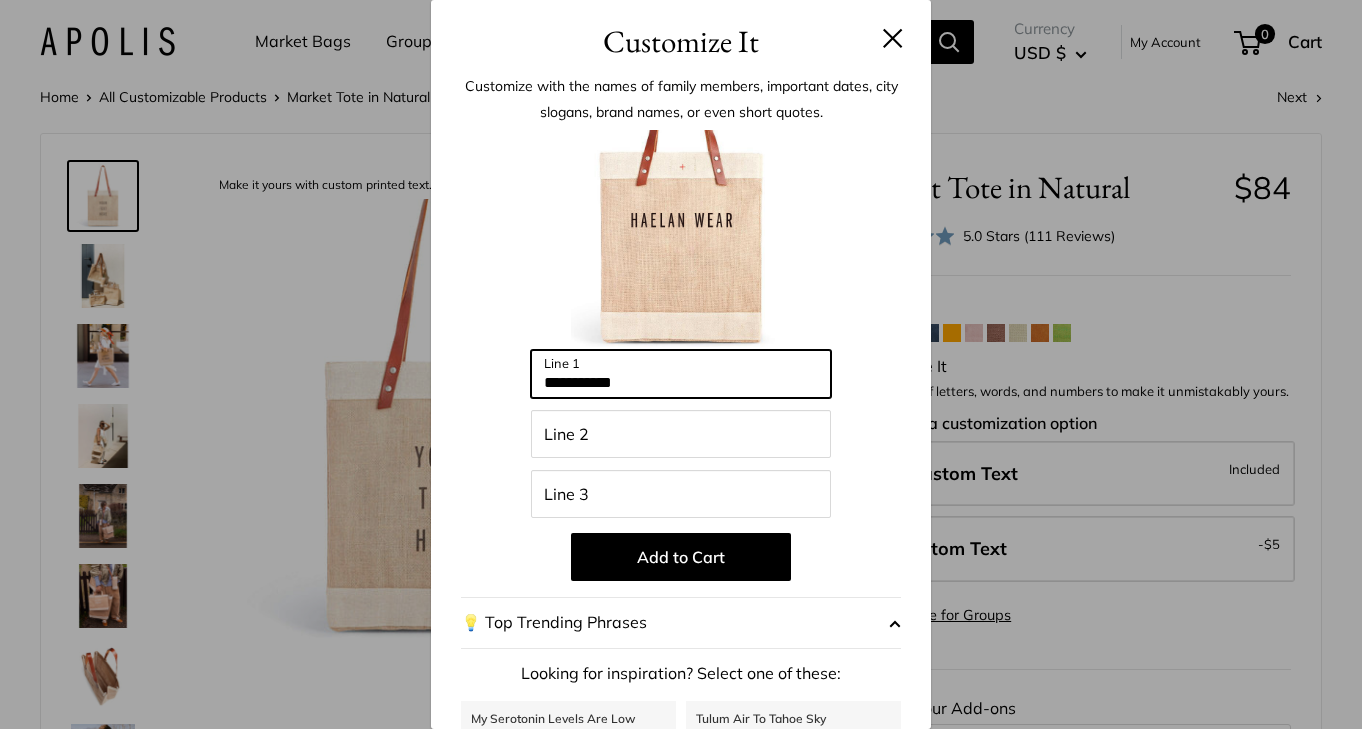 type on "**********" 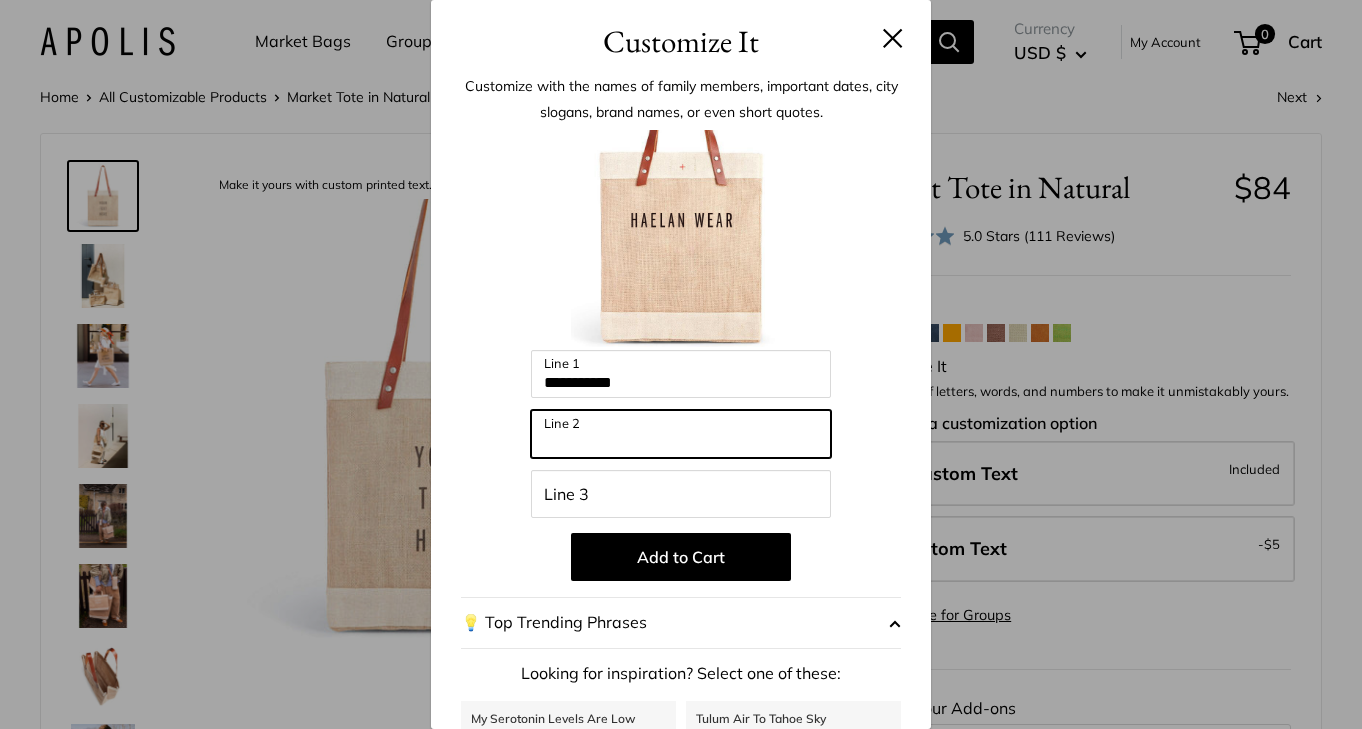 click on "Line 2" at bounding box center (681, 434) 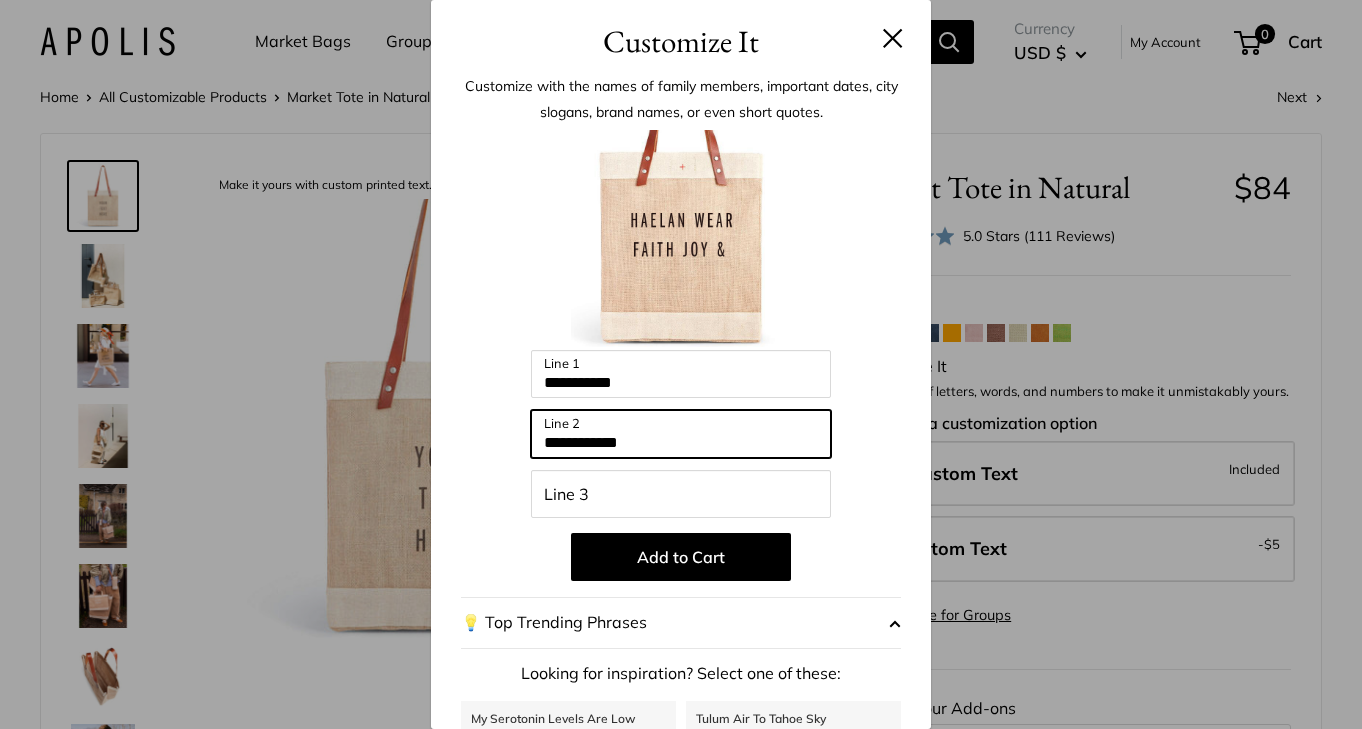 click on "**********" at bounding box center [681, 434] 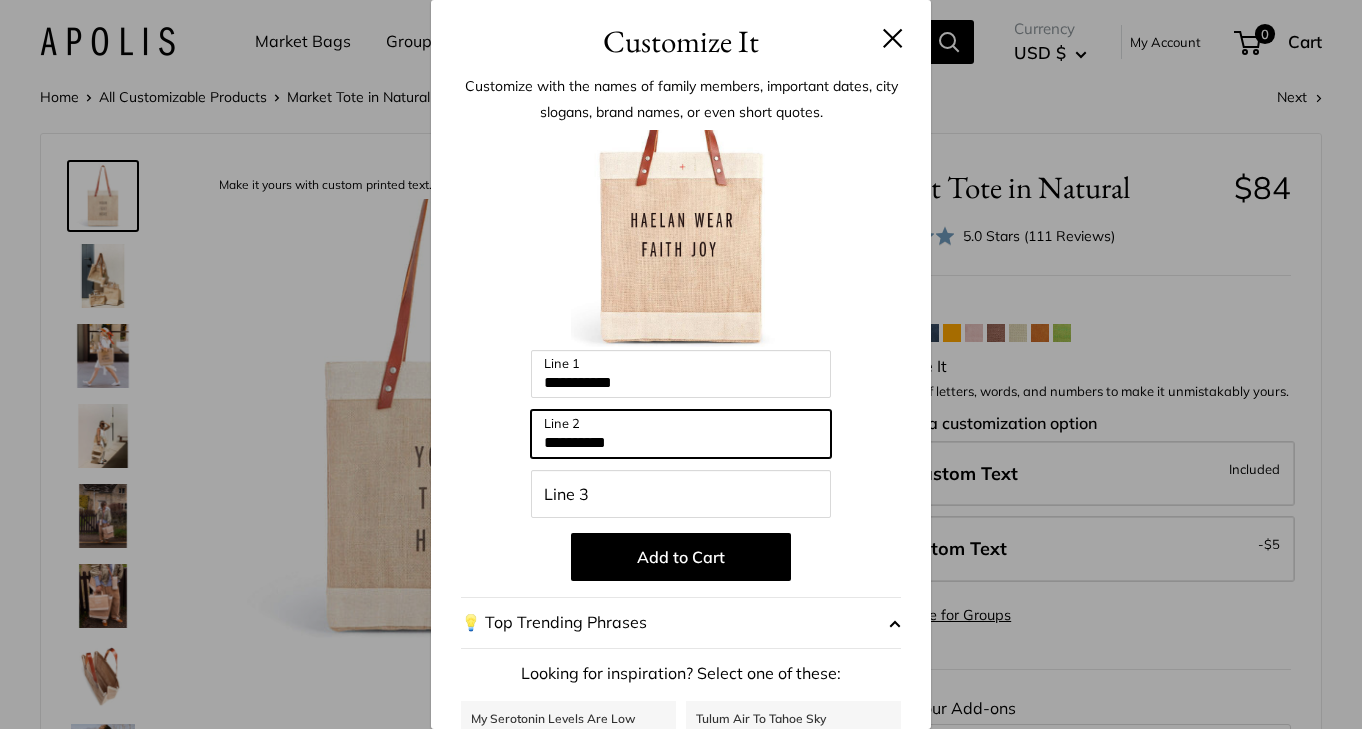 type on "*********" 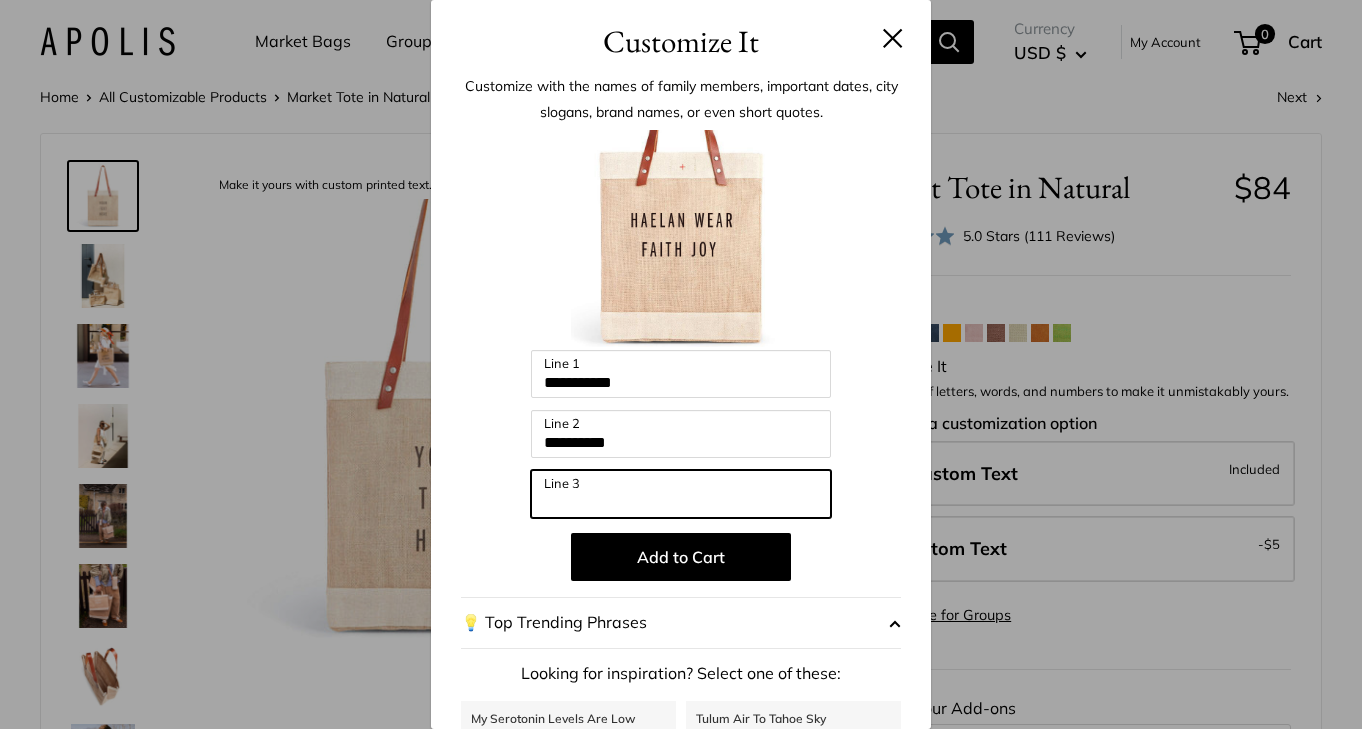 click on "Line 3" at bounding box center (681, 494) 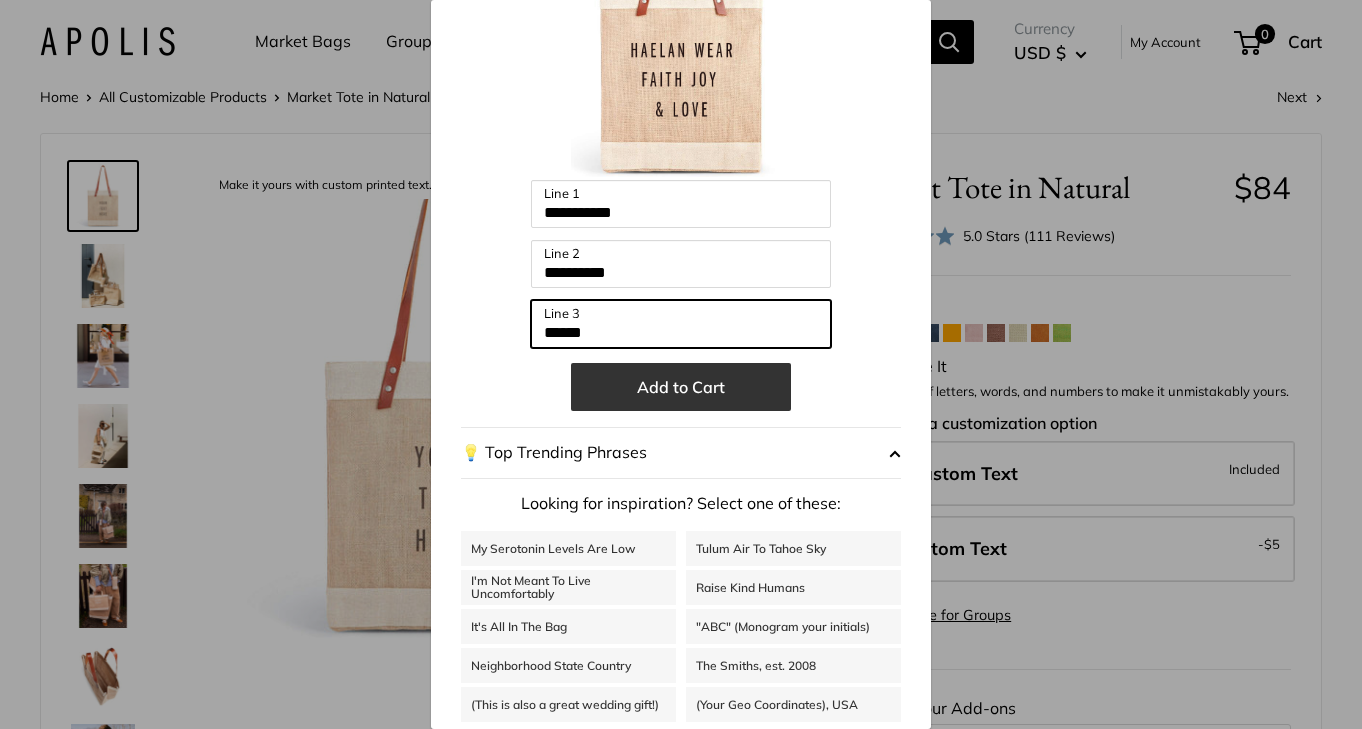 scroll, scrollTop: 174, scrollLeft: 0, axis: vertical 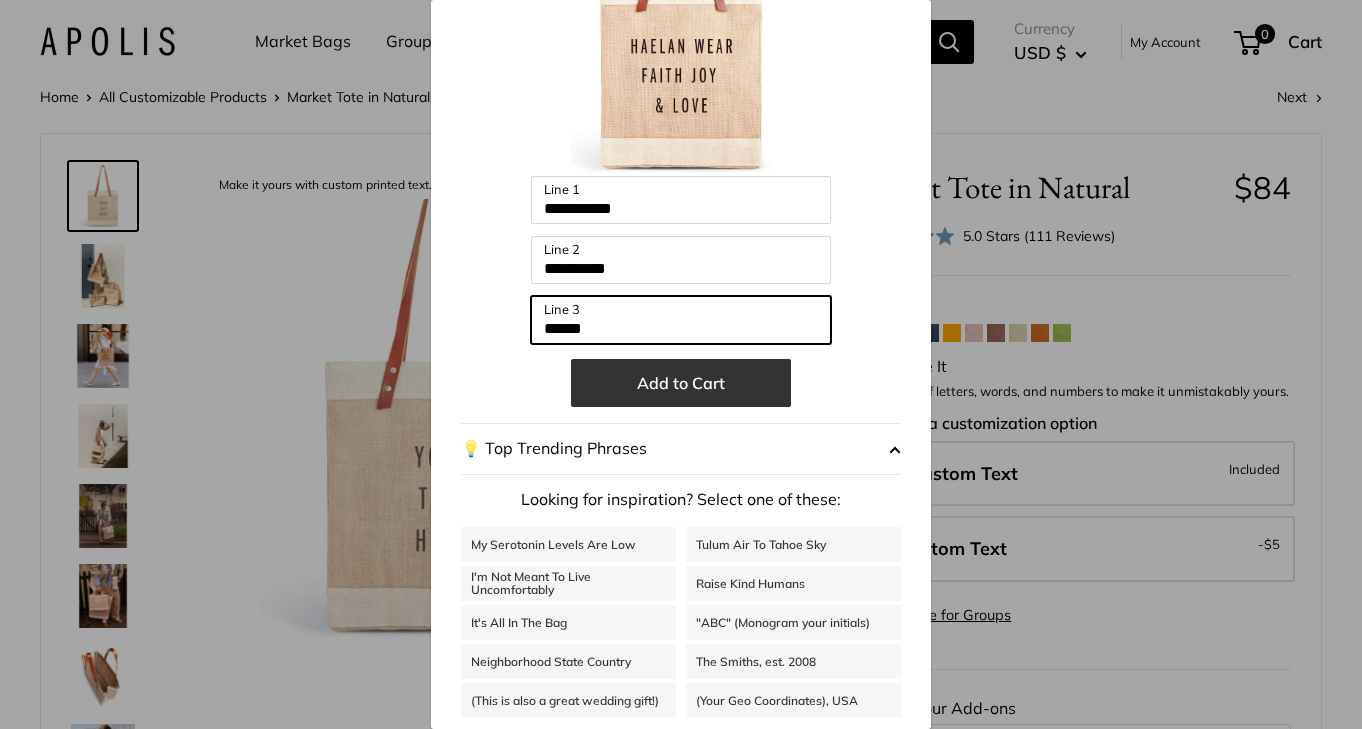 type on "******" 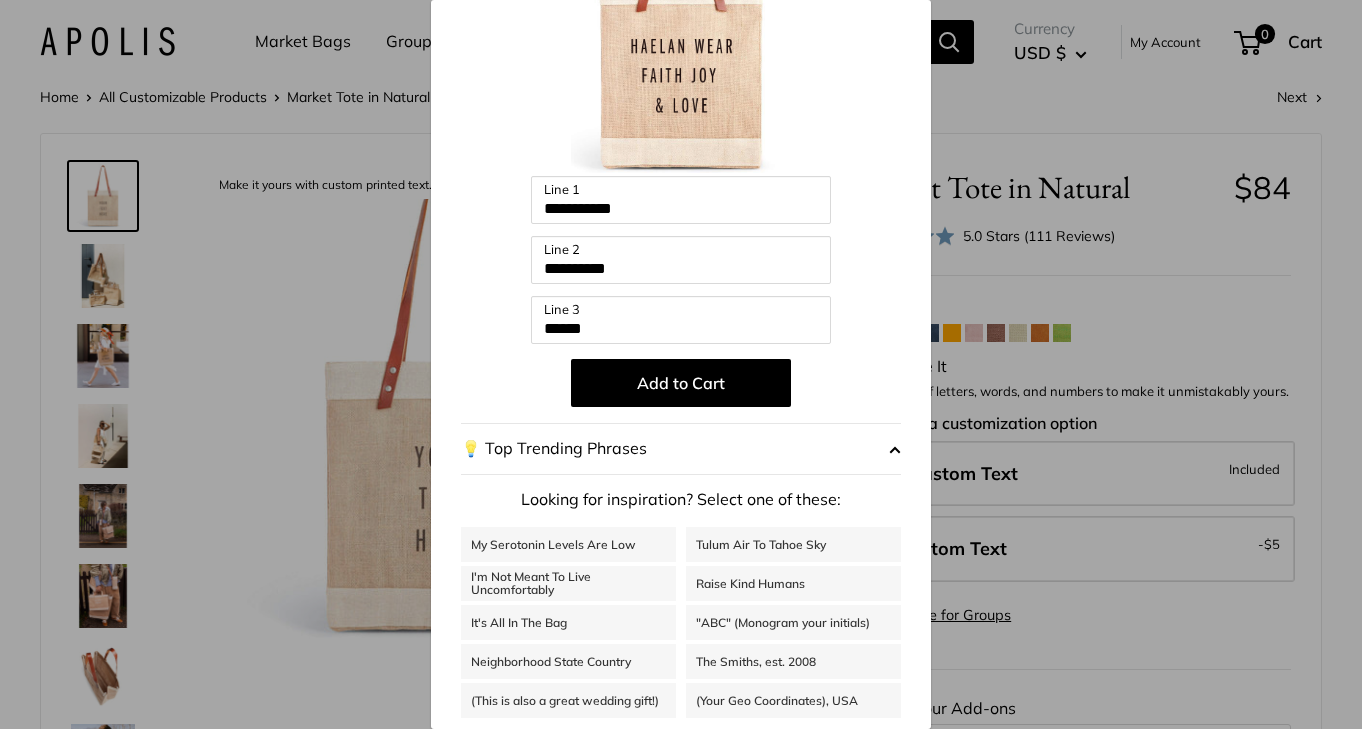 click on "Add to Cart" at bounding box center [681, 383] 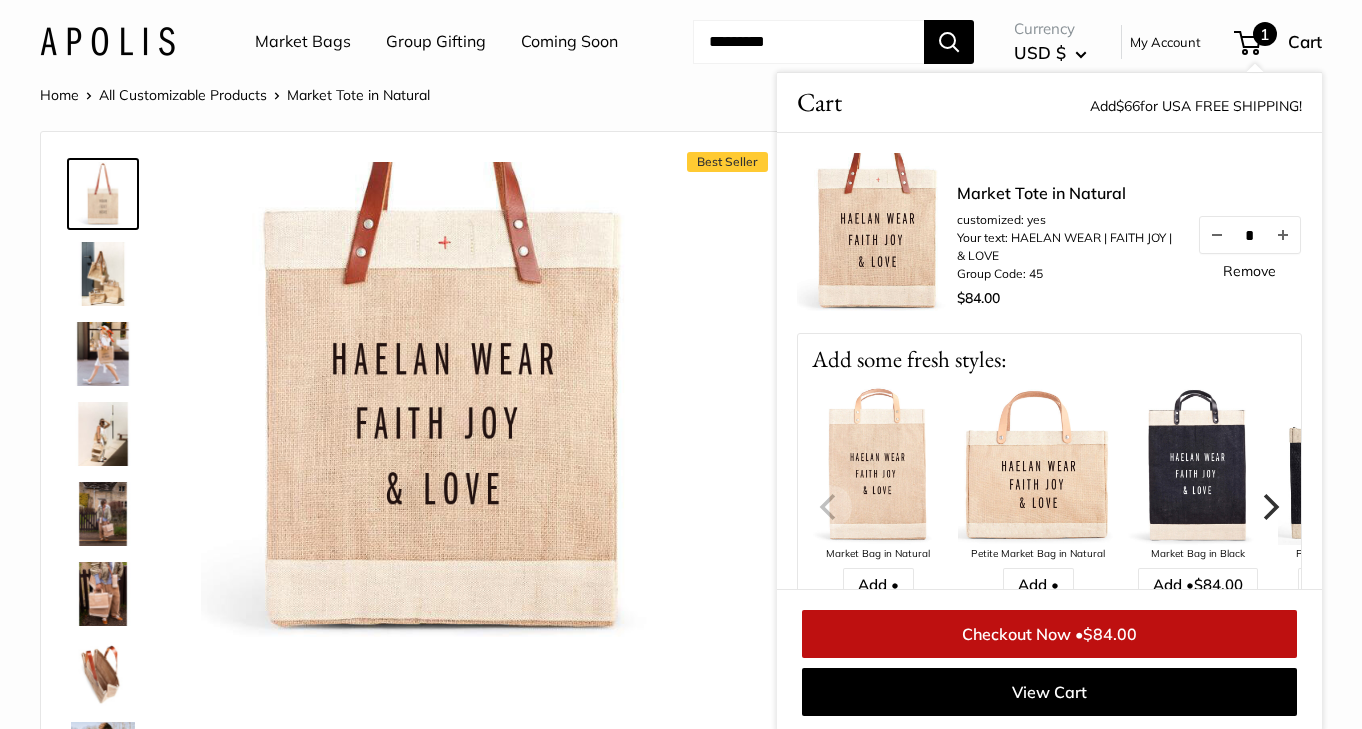 click at bounding box center [441, 402] 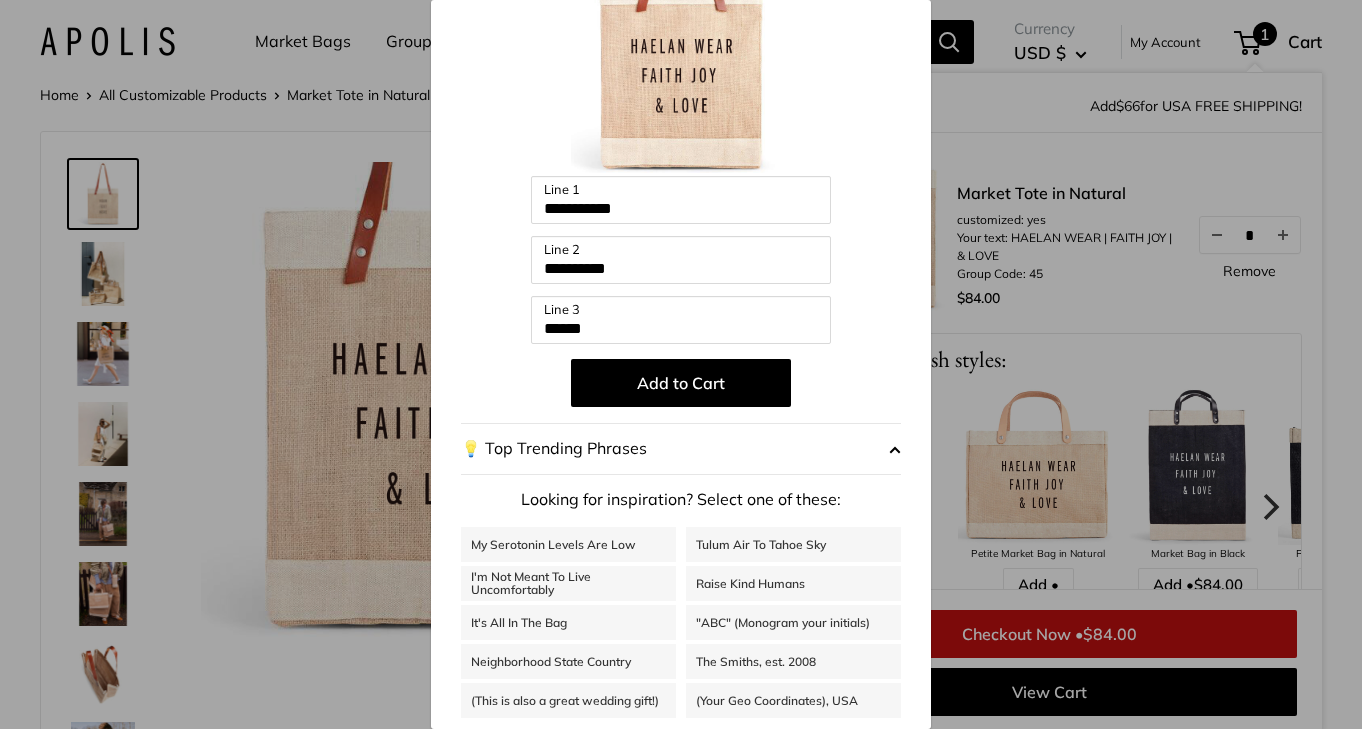 scroll, scrollTop: 4, scrollLeft: 0, axis: vertical 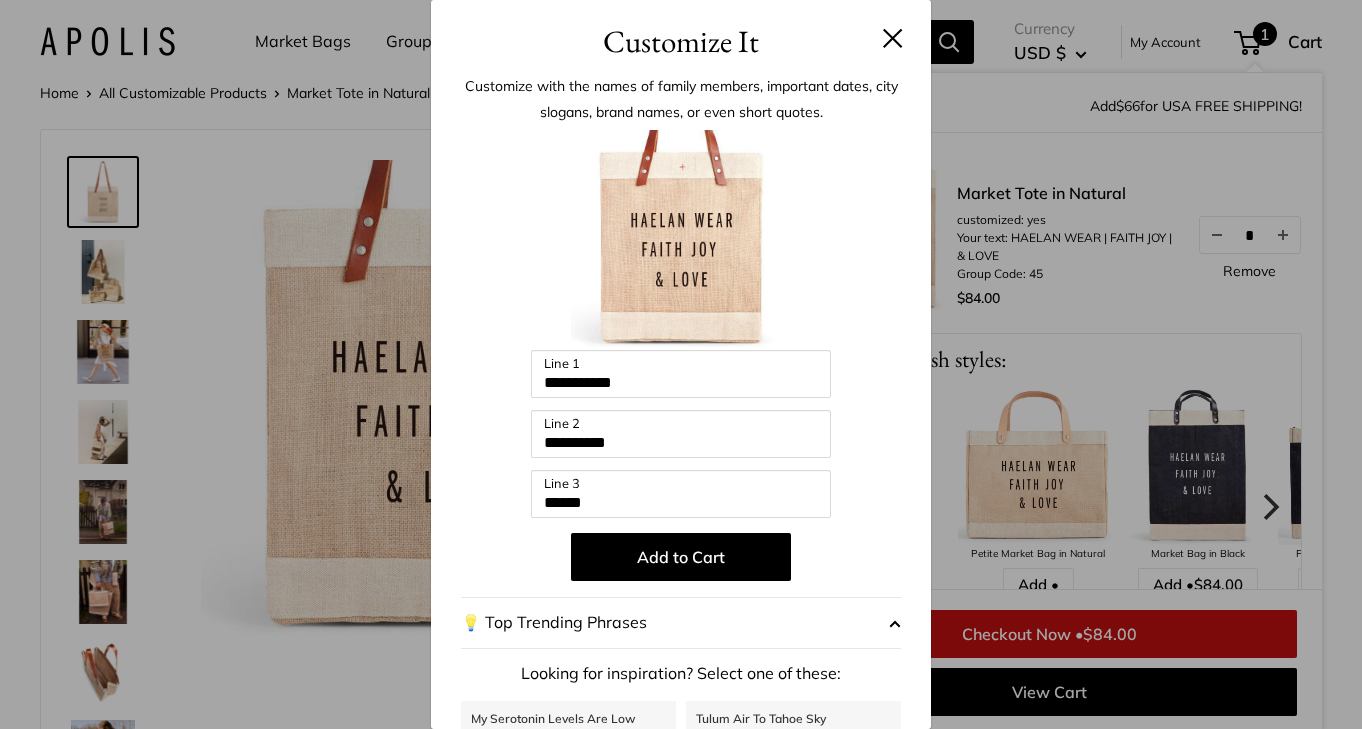 click at bounding box center [893, 38] 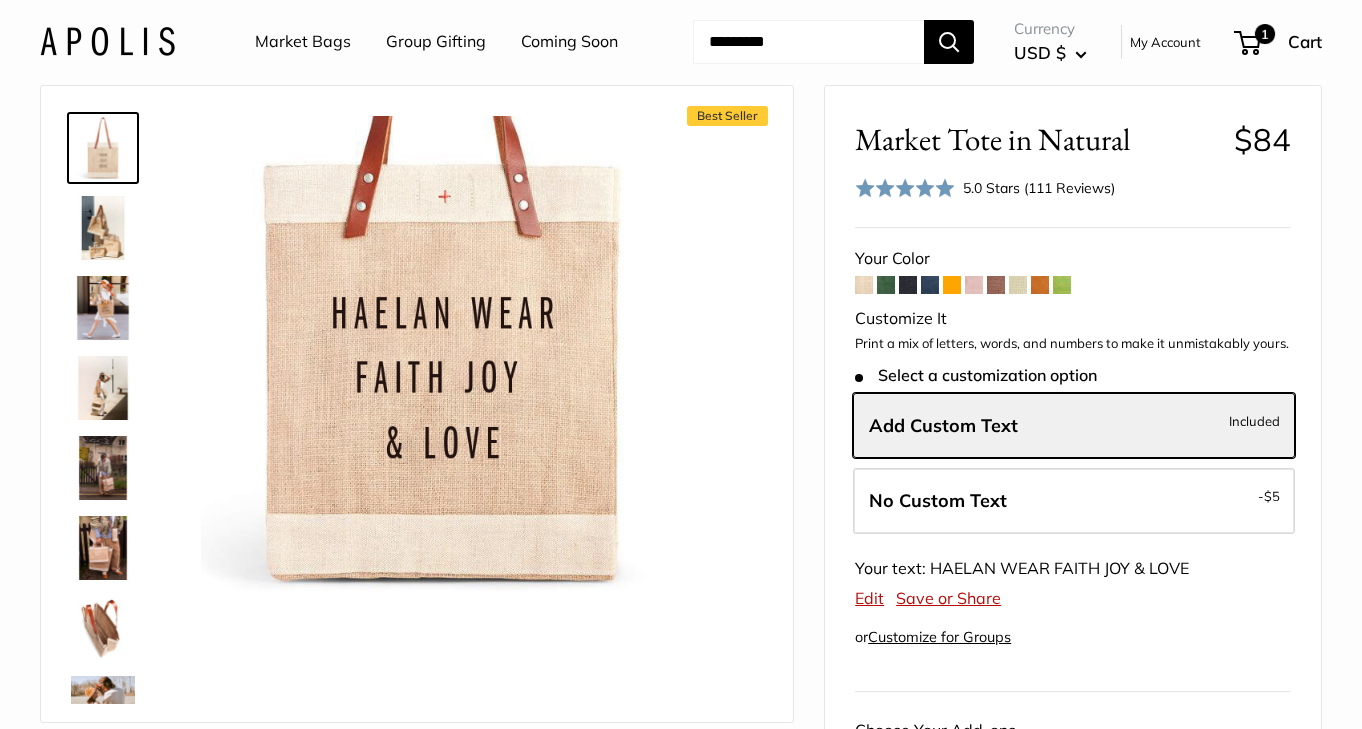 click at bounding box center [441, 356] 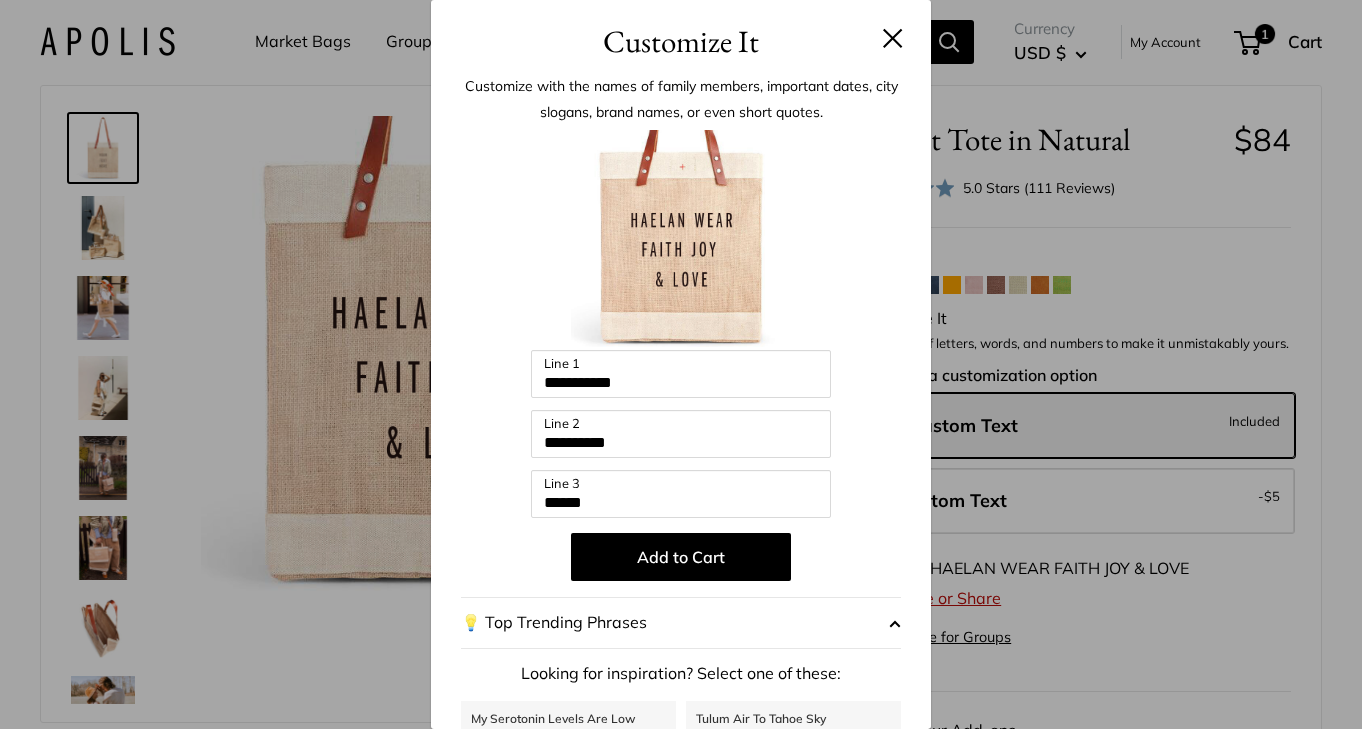 click at bounding box center (893, 38) 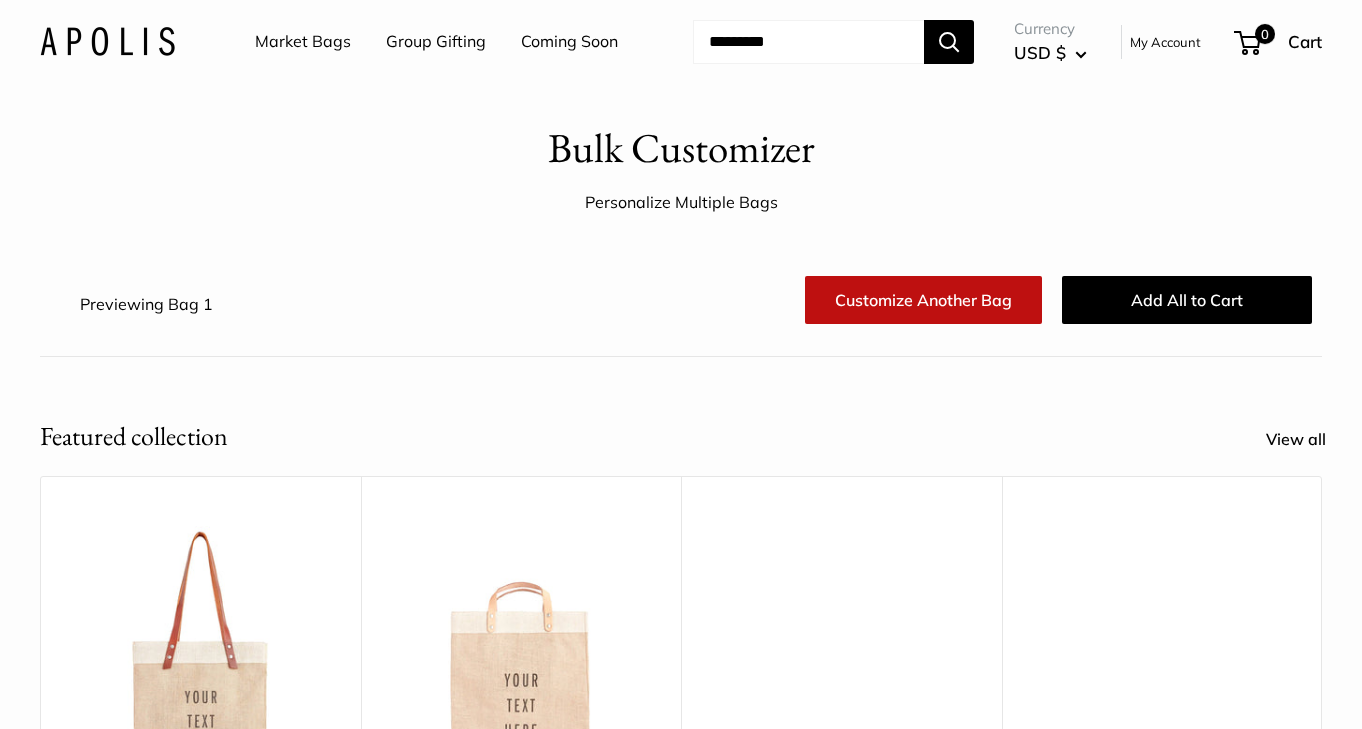 scroll, scrollTop: 423, scrollLeft: 0, axis: vertical 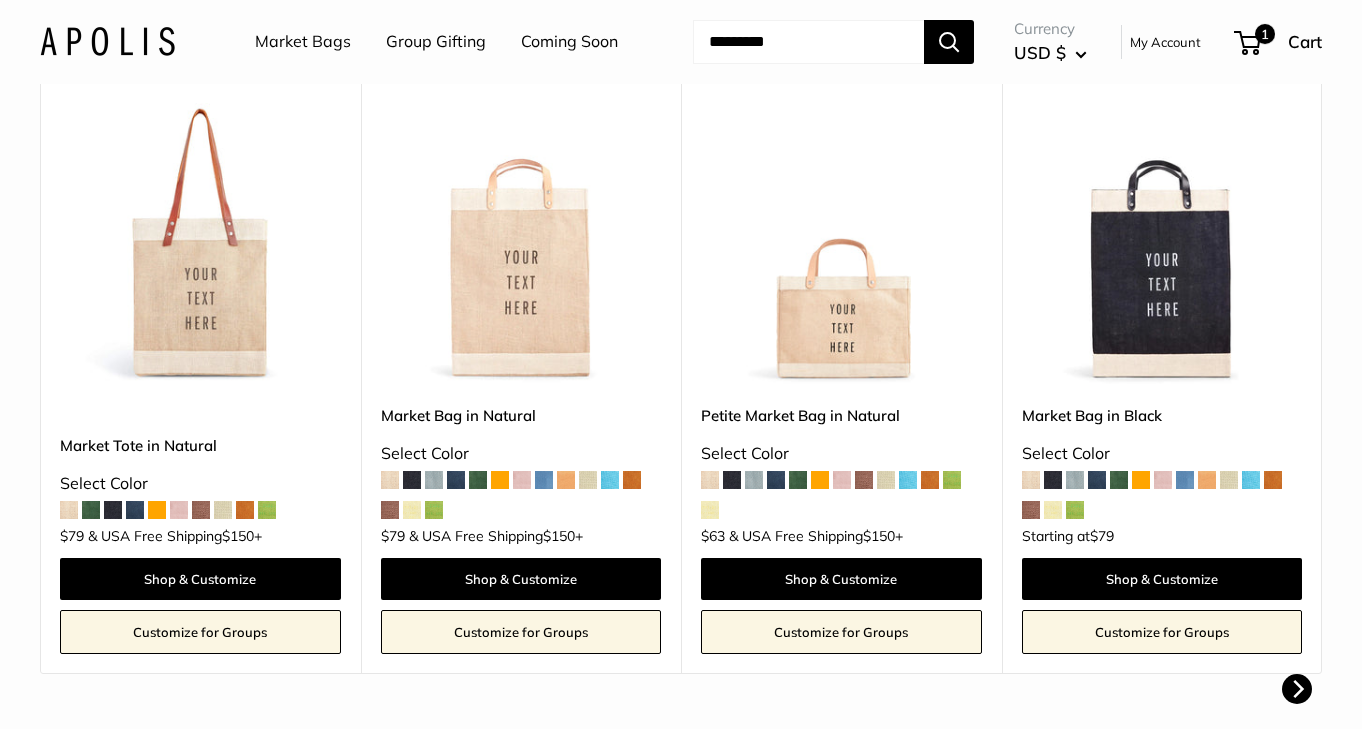 click at bounding box center [0, 0] 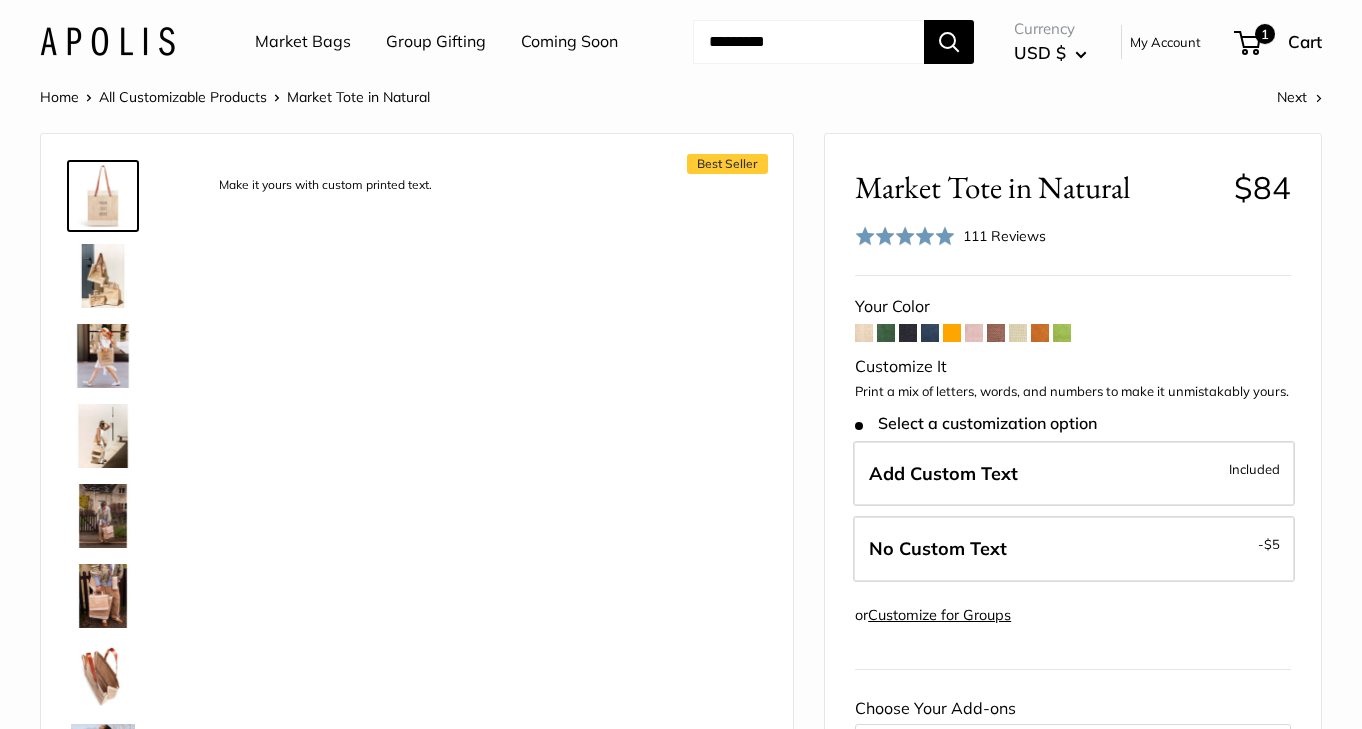 scroll, scrollTop: 0, scrollLeft: 0, axis: both 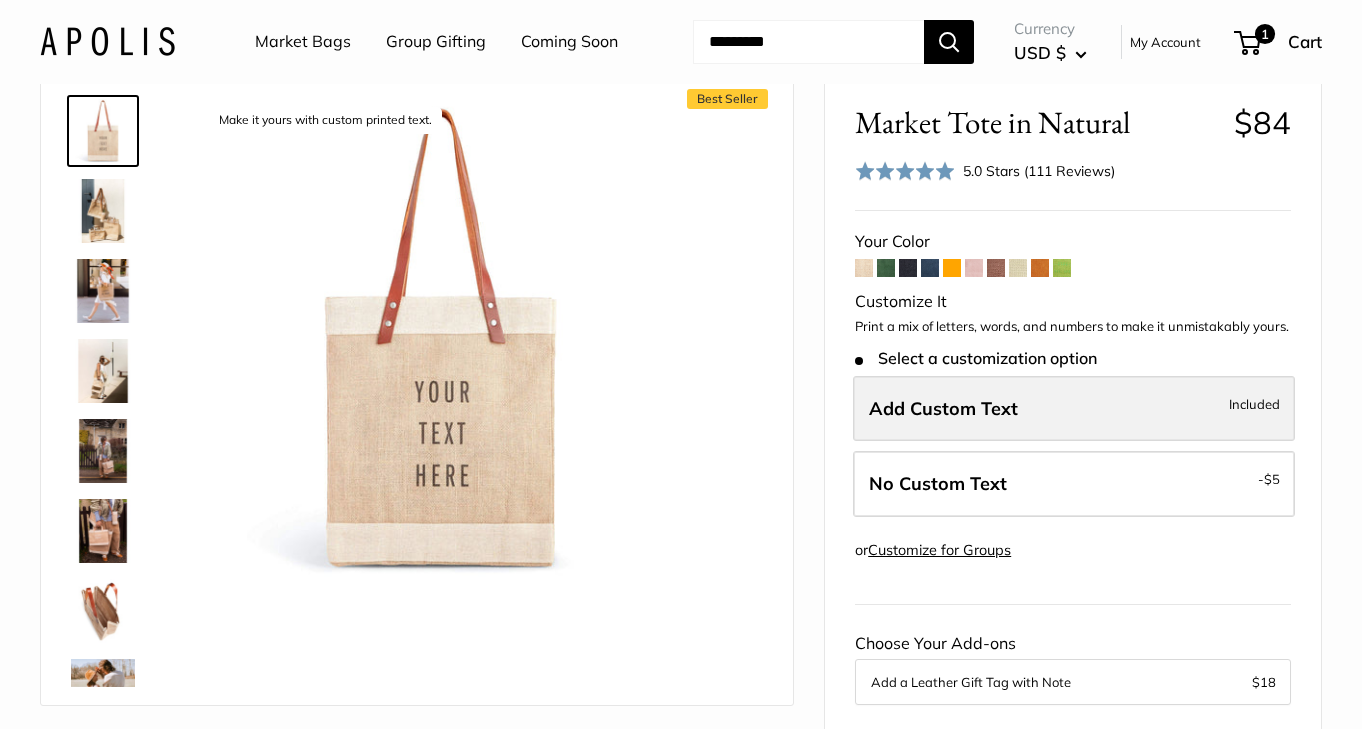 click on "Add Custom Text
Included" at bounding box center [1074, 409] 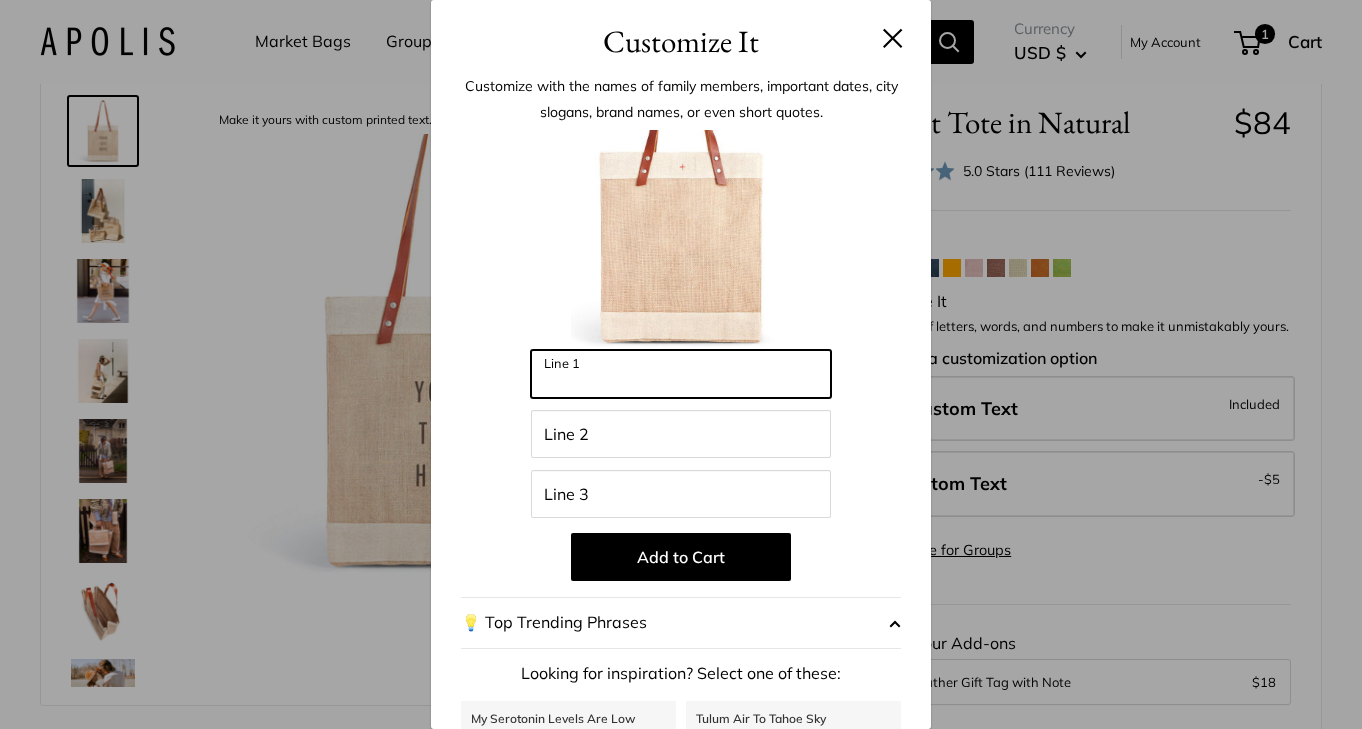 click on "Line 1" at bounding box center (681, 374) 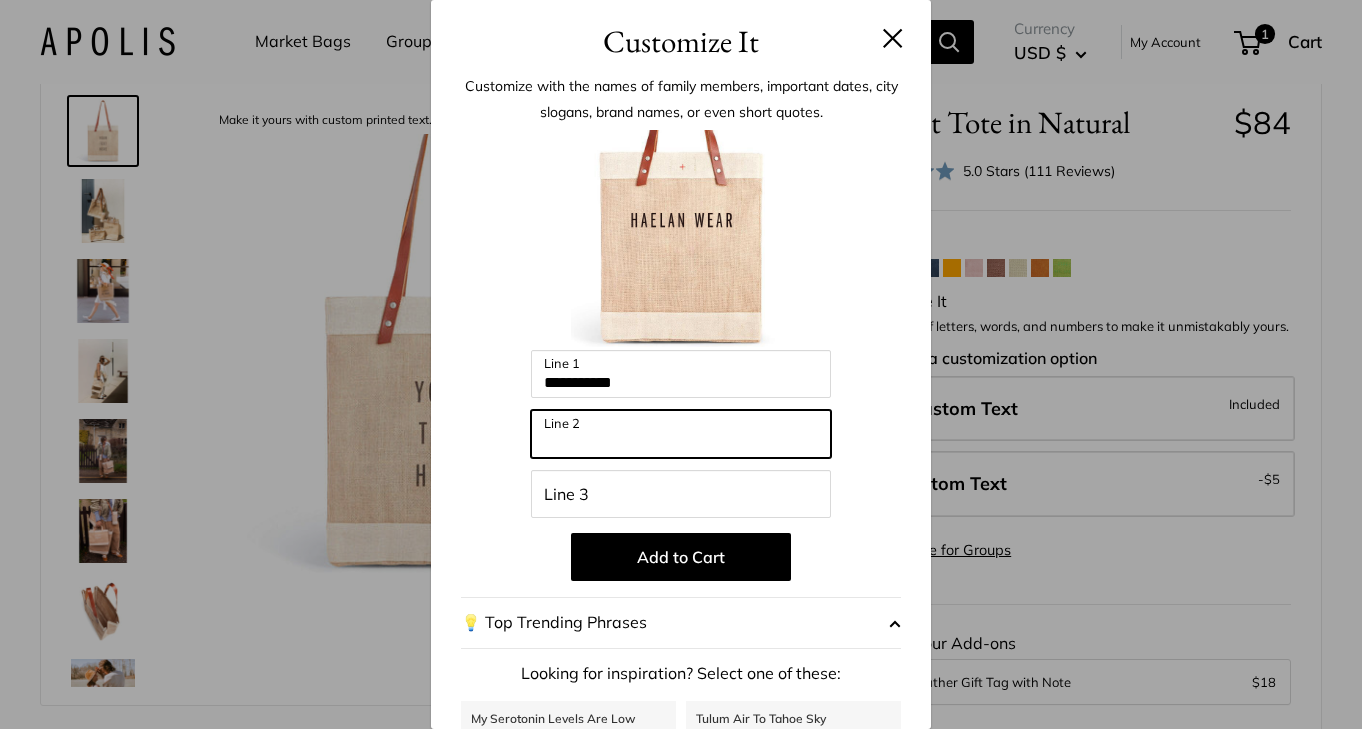 click on "Line 2" at bounding box center [681, 434] 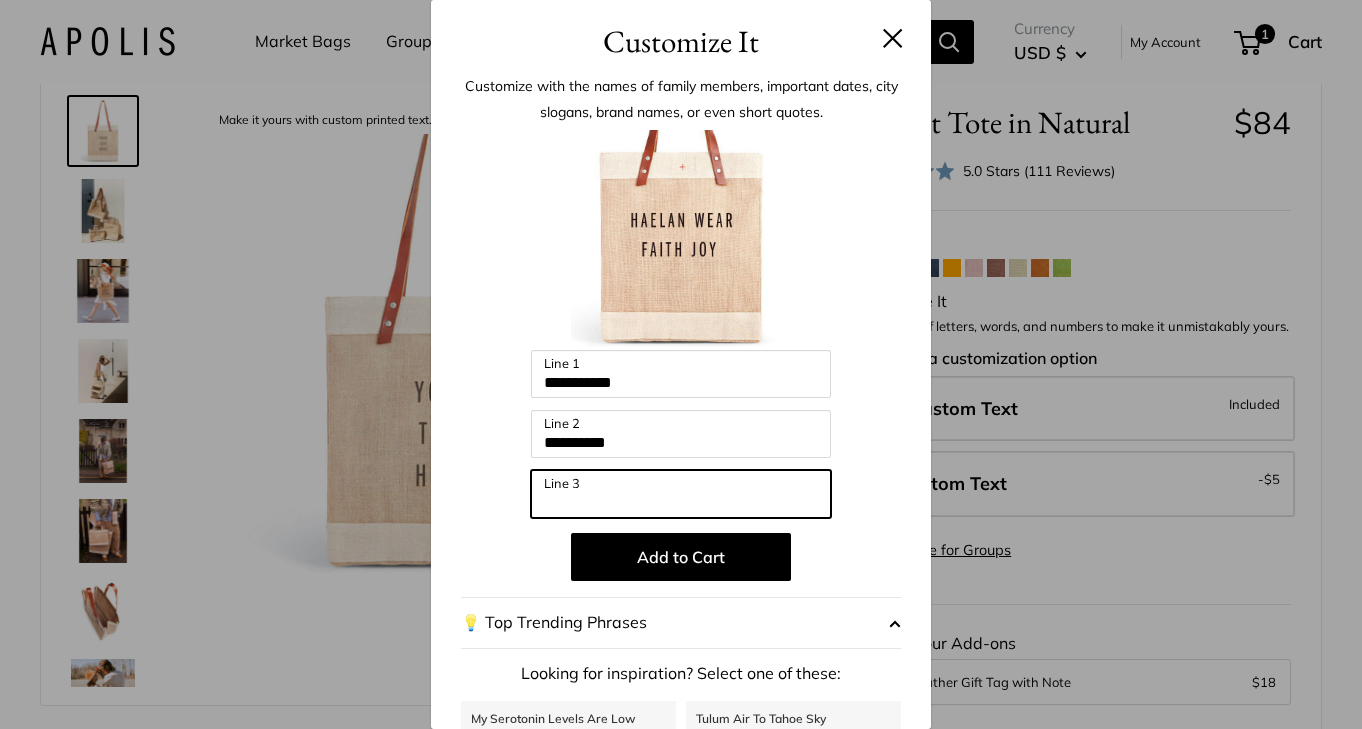 click on "Line 3" at bounding box center (681, 494) 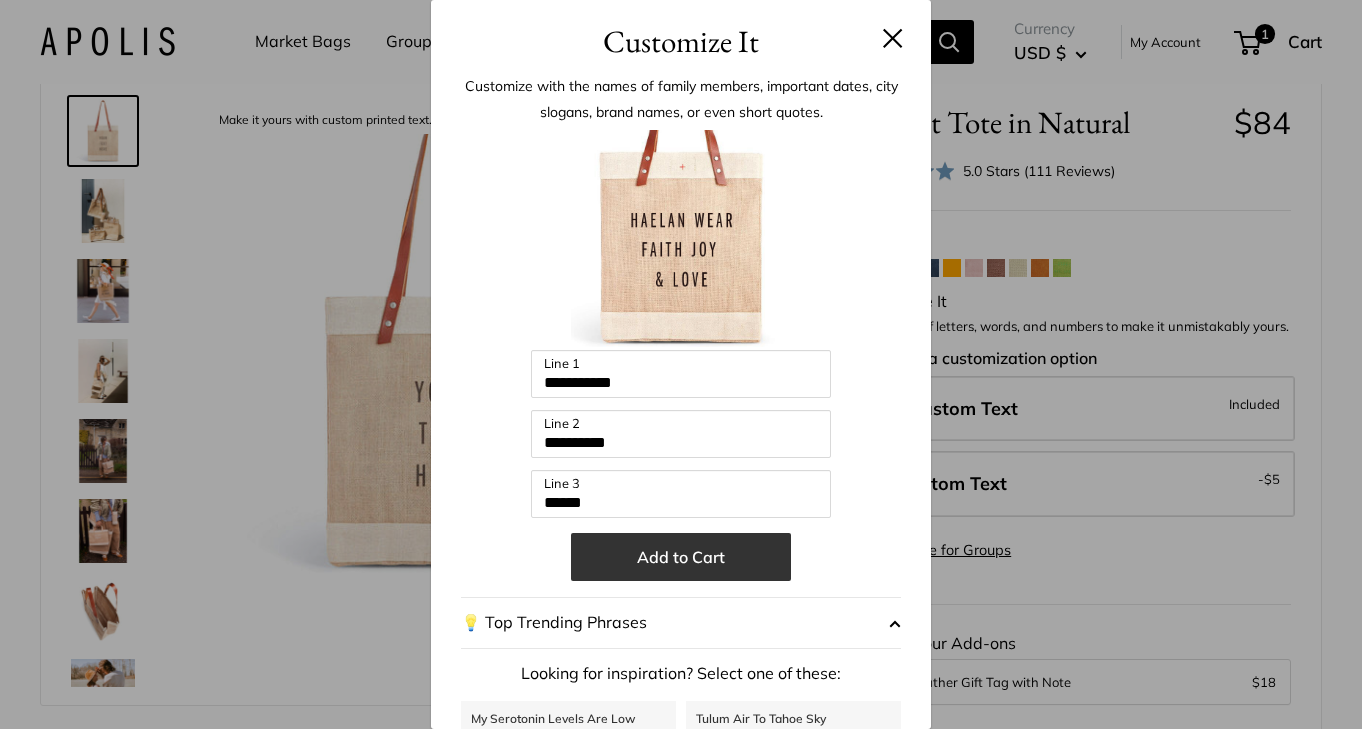 click on "Add to Cart" at bounding box center [681, 557] 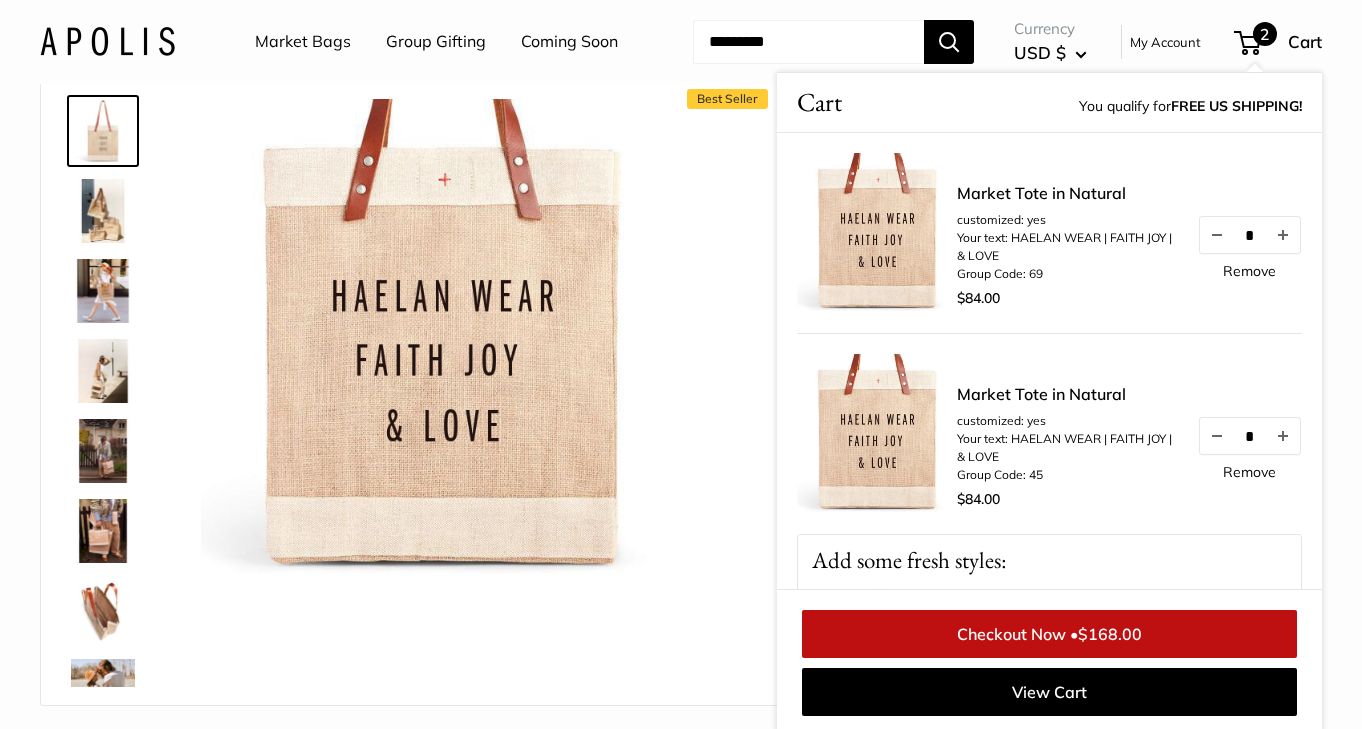click at bounding box center (103, 211) 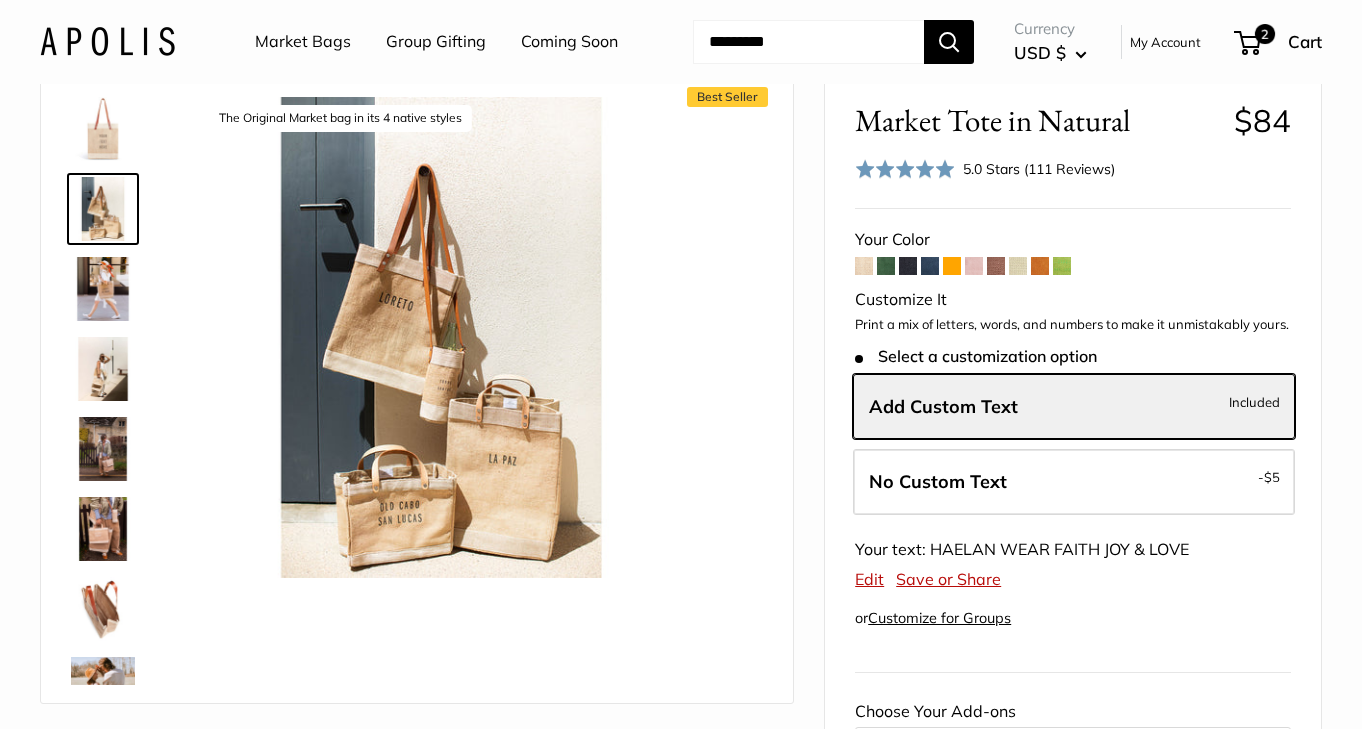 click at bounding box center [103, 289] 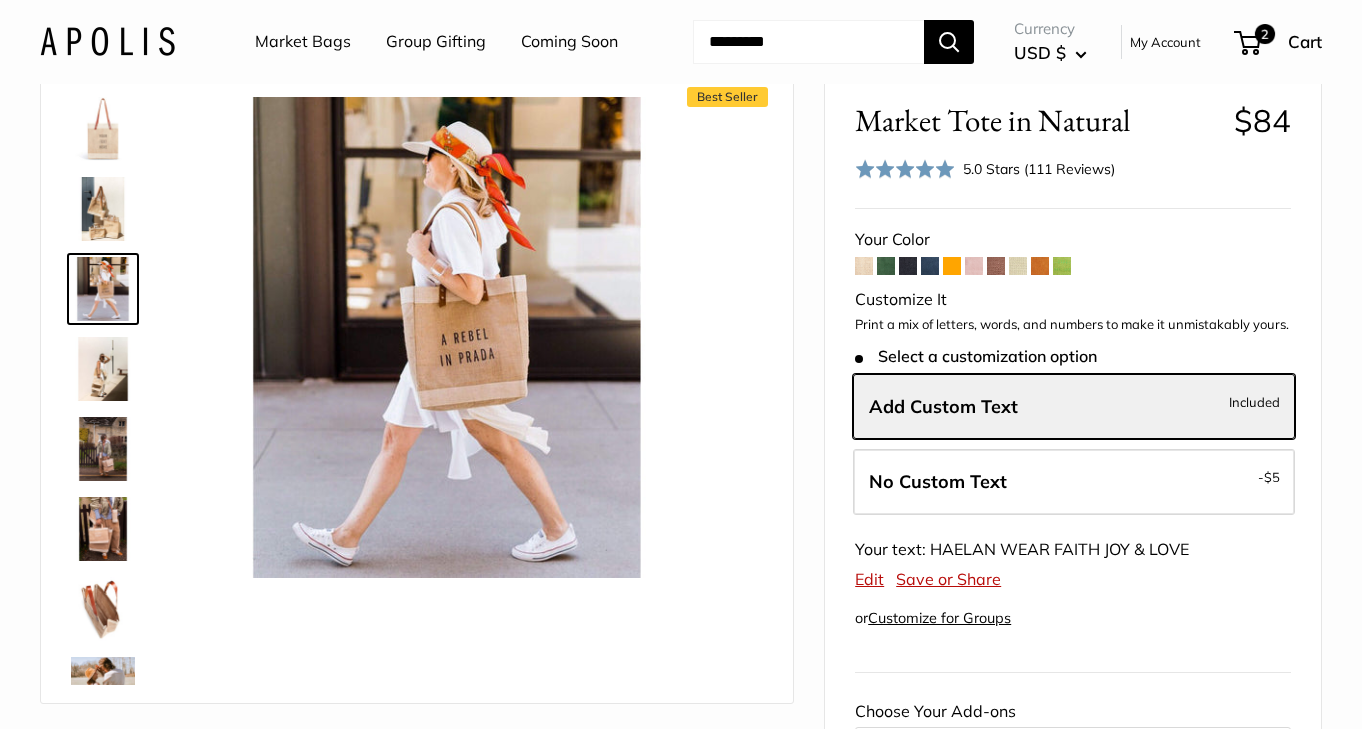 click at bounding box center (103, 369) 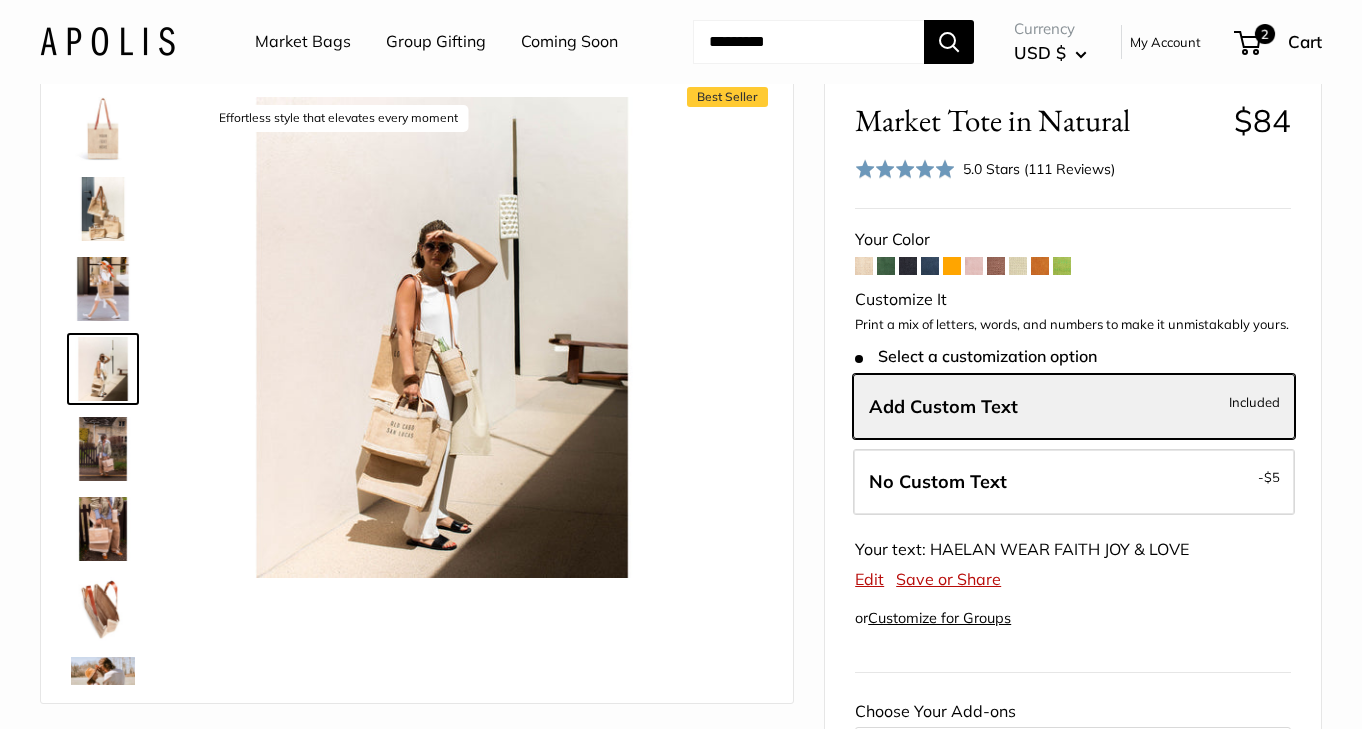 click at bounding box center (103, 449) 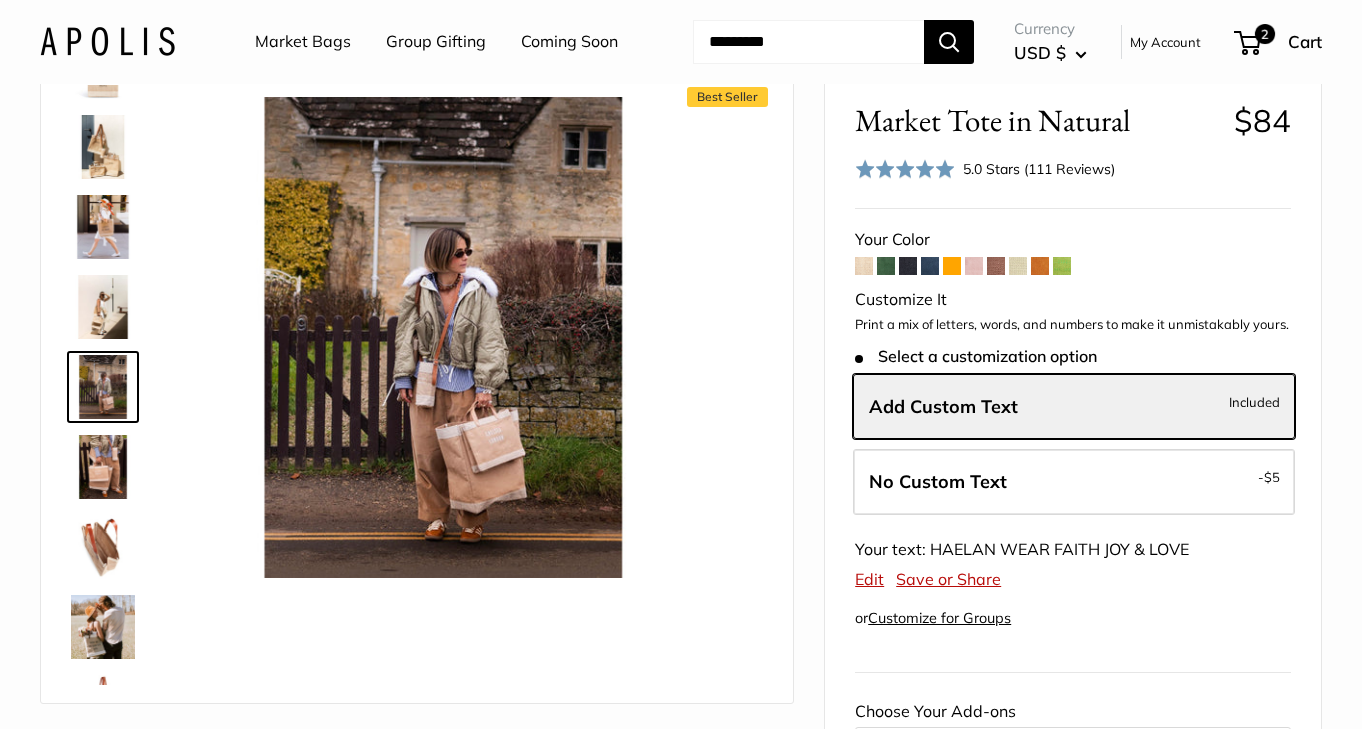 click at bounding box center (103, 547) 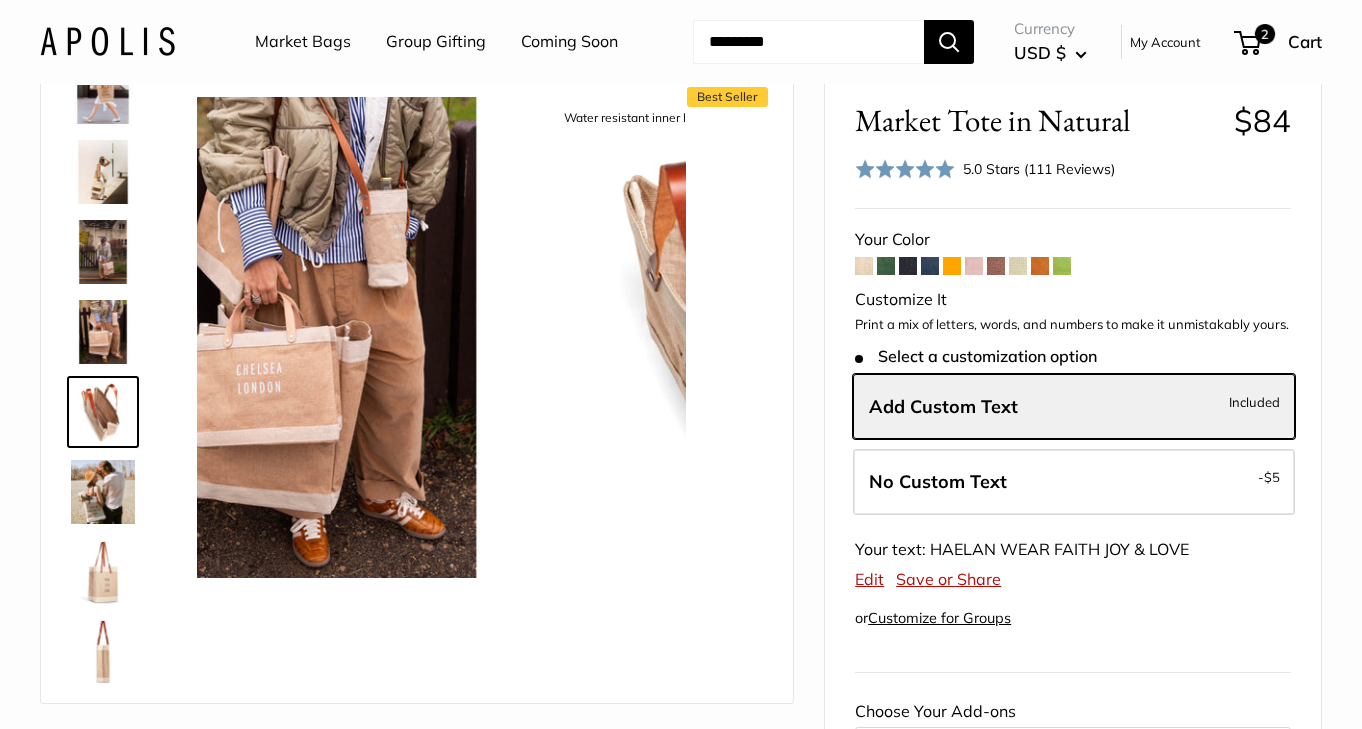 scroll, scrollTop: 222, scrollLeft: 0, axis: vertical 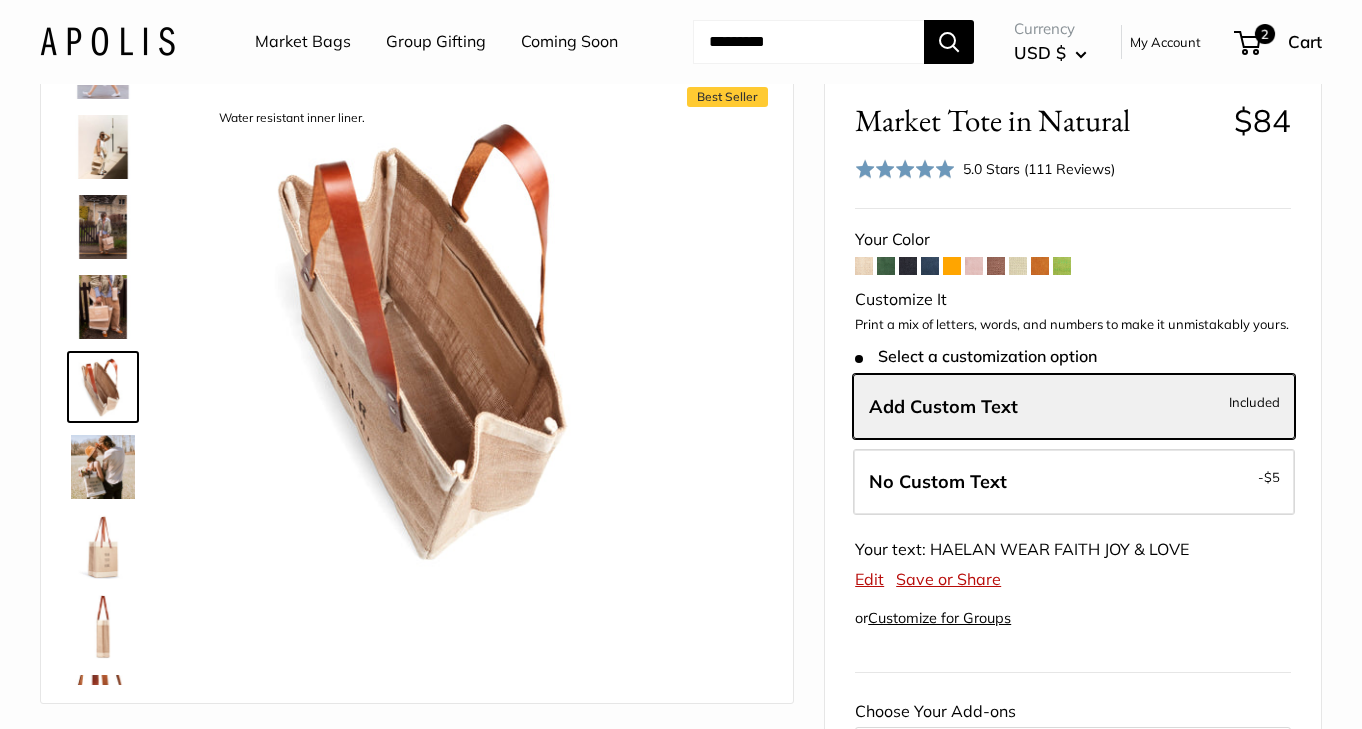 click at bounding box center (103, 147) 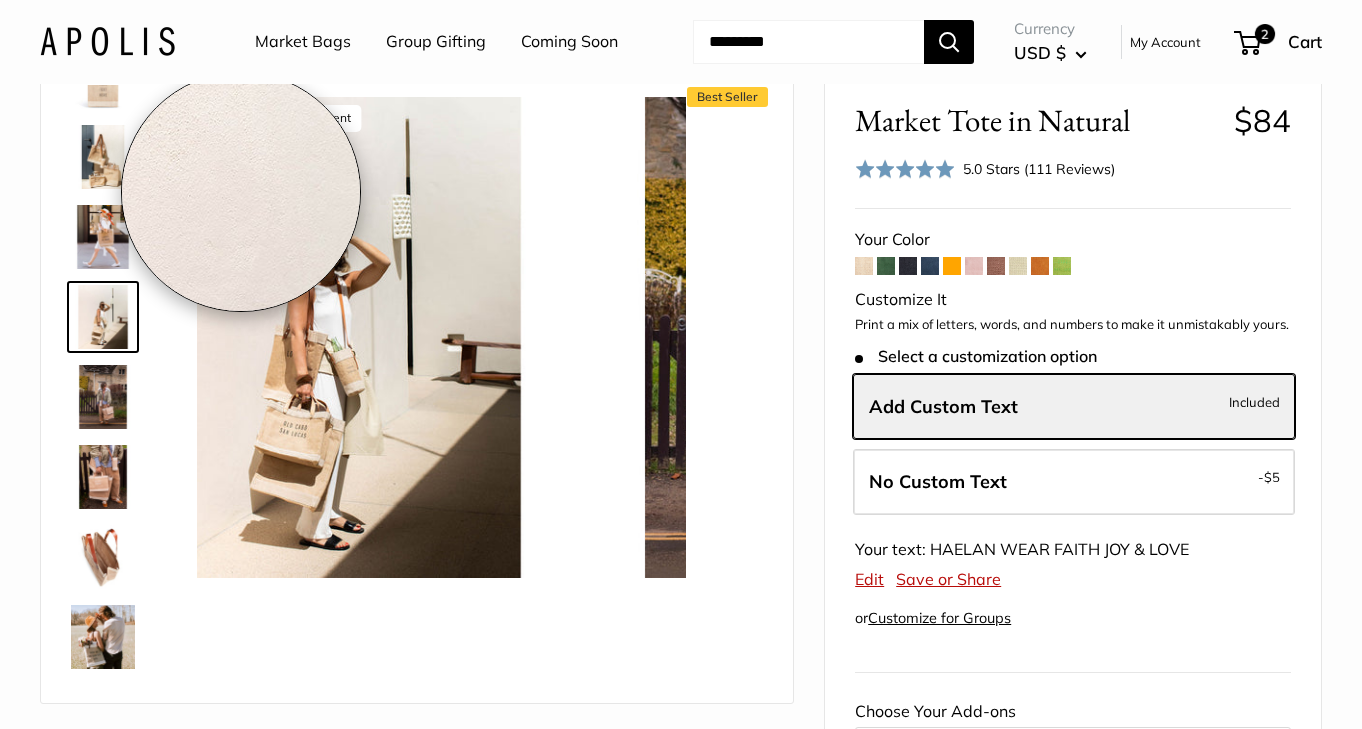 scroll, scrollTop: 0, scrollLeft: 0, axis: both 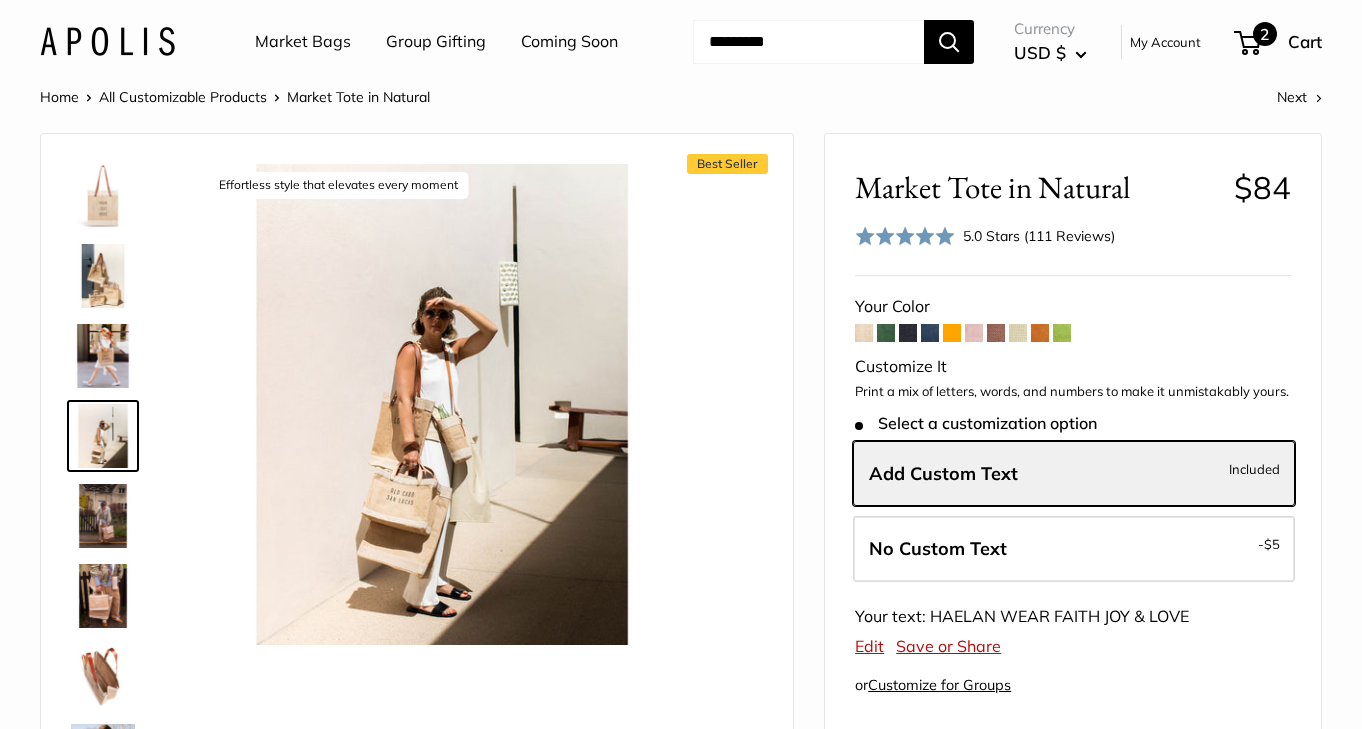 click on "2" at bounding box center [1265, 34] 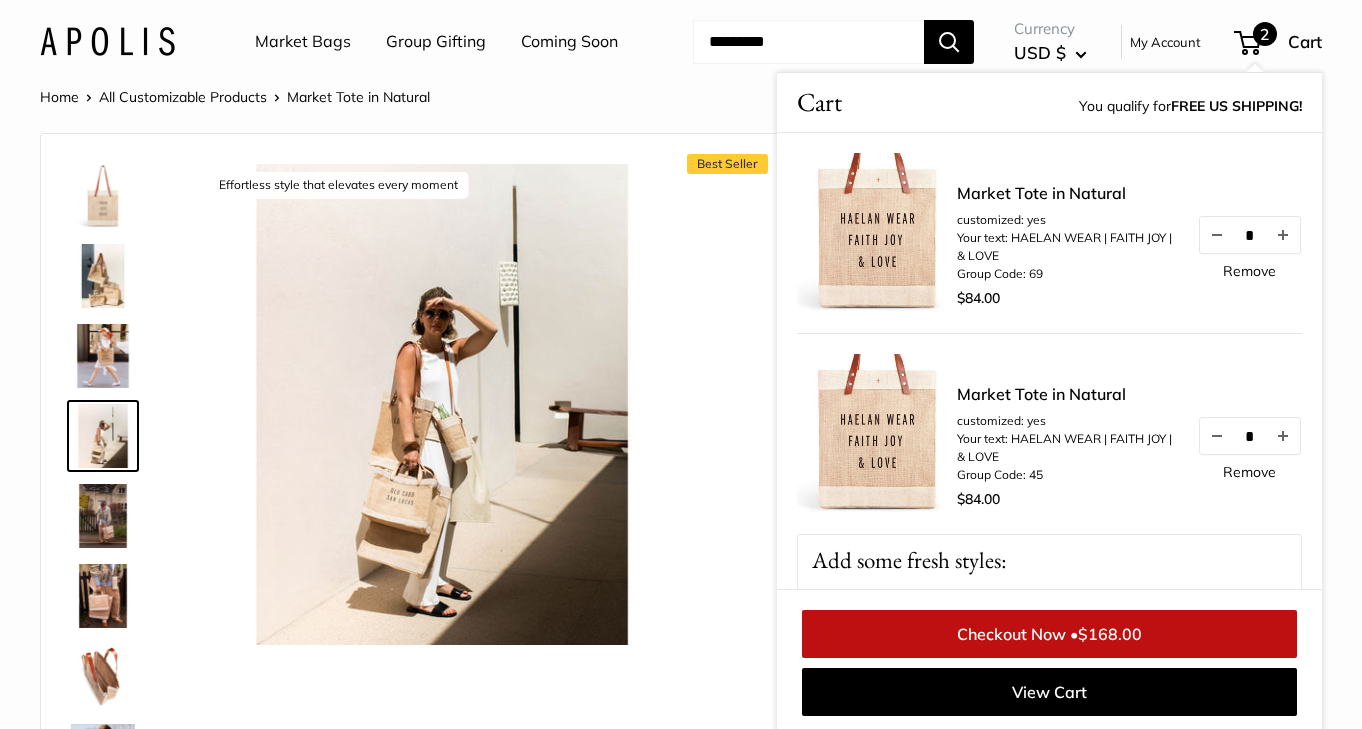 scroll, scrollTop: 2, scrollLeft: 0, axis: vertical 